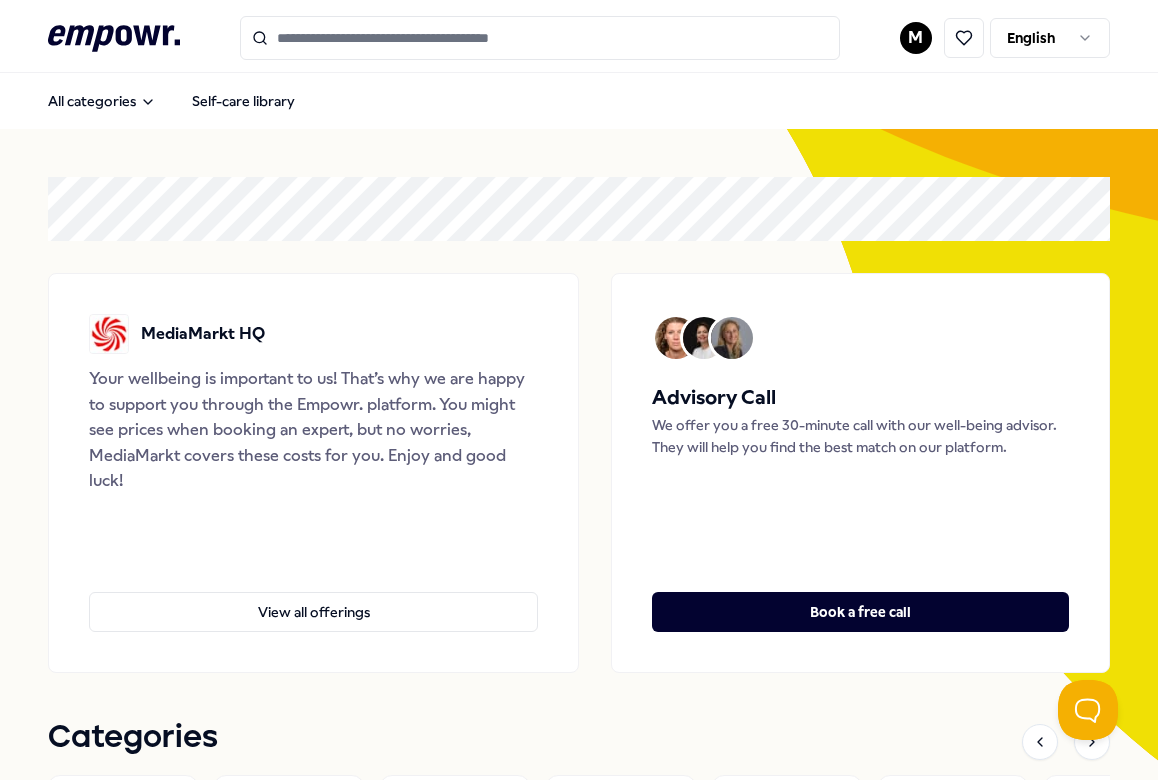 scroll, scrollTop: 0, scrollLeft: 0, axis: both 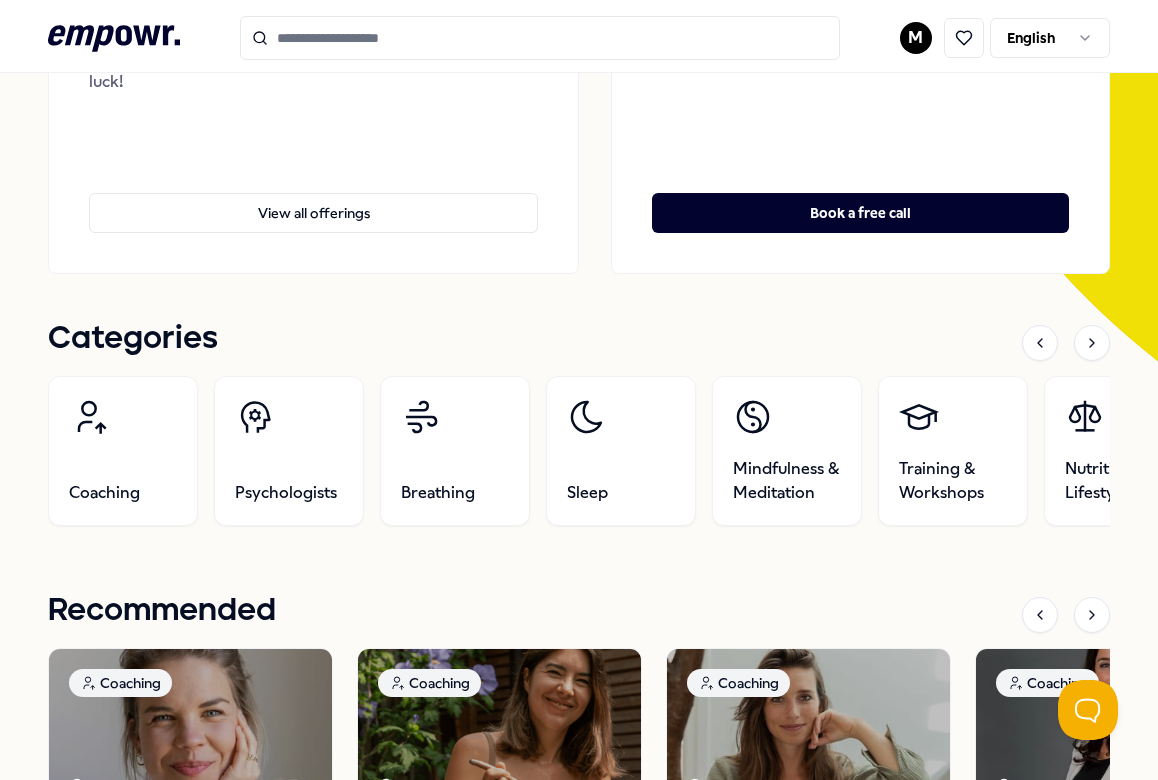 click on "Categories" at bounding box center [579, 343] 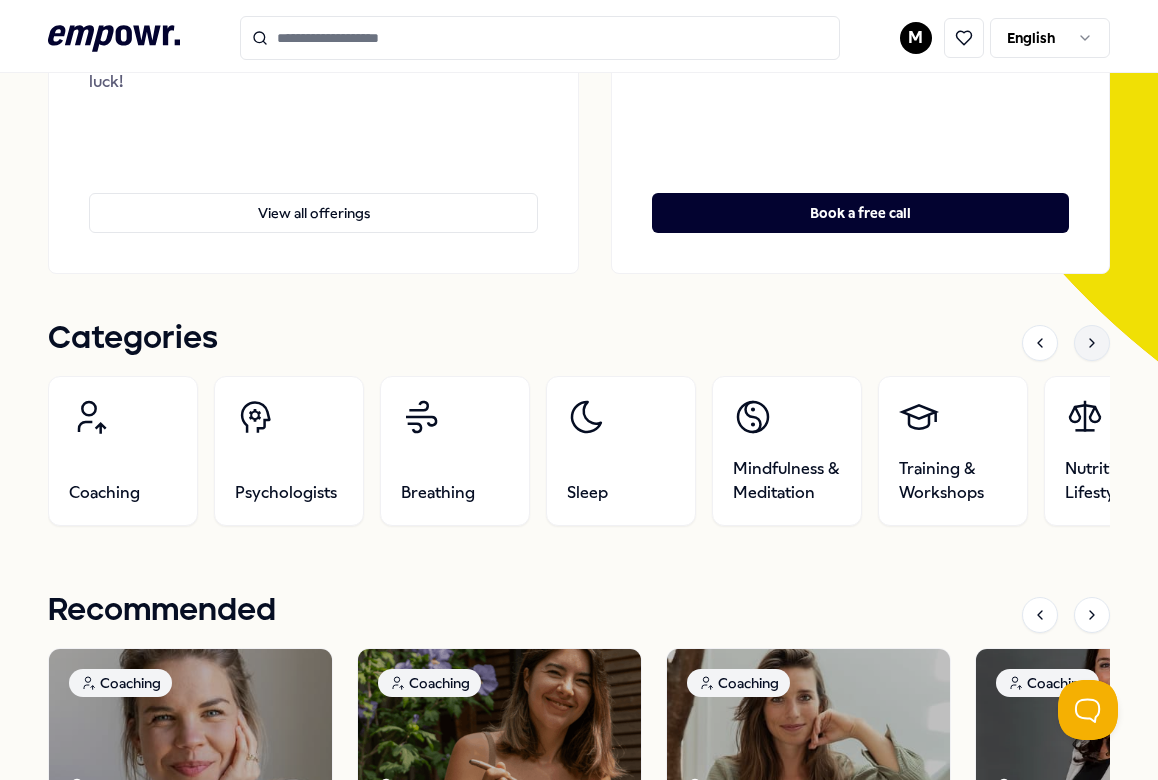 click 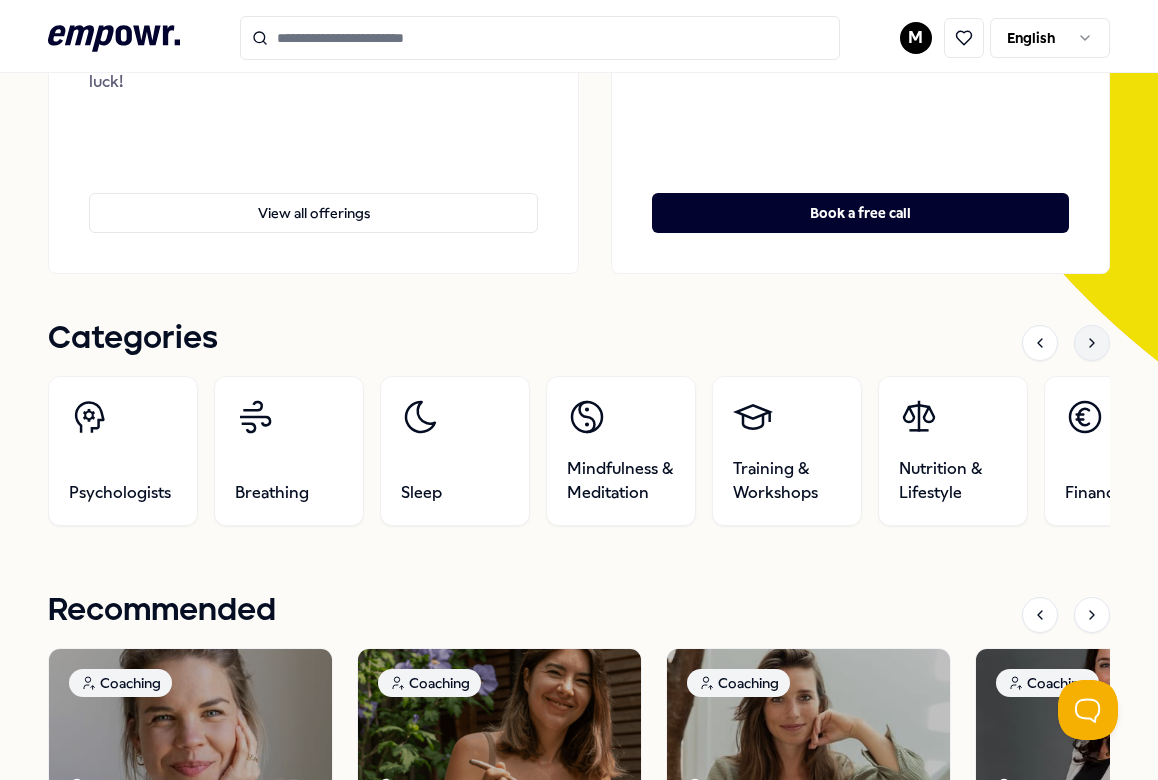 click 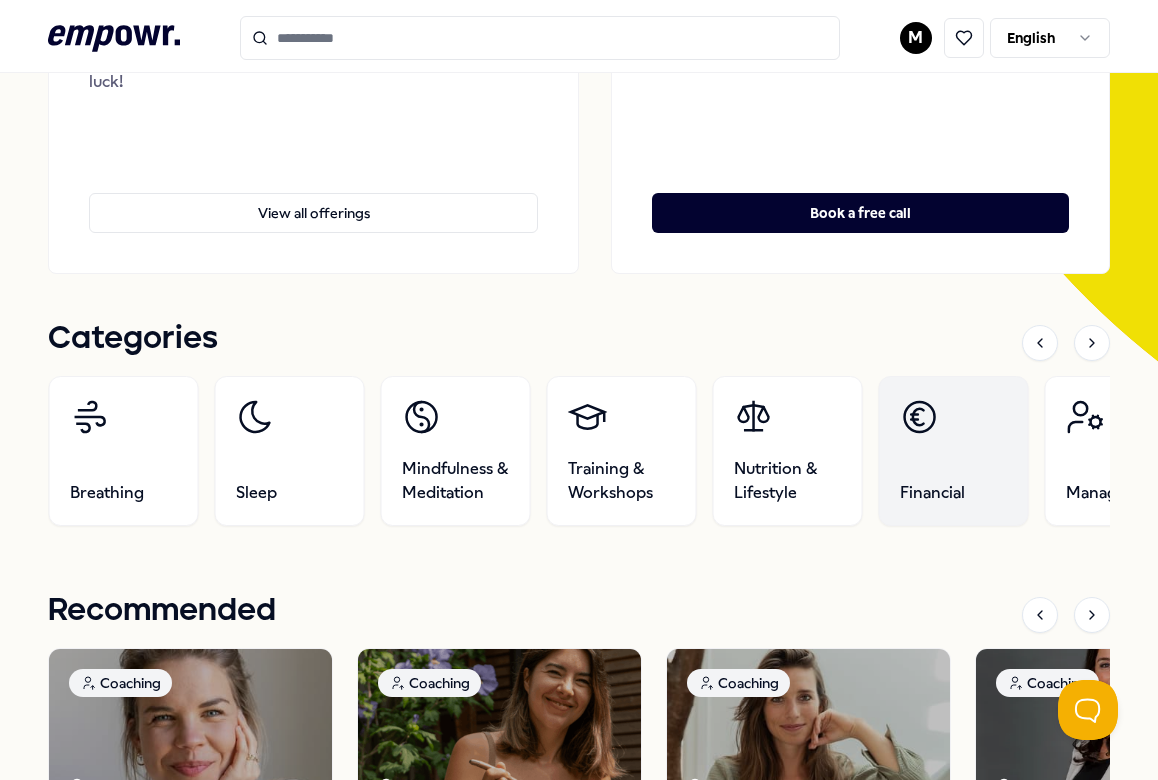 click on "Financial" at bounding box center [954, 451] 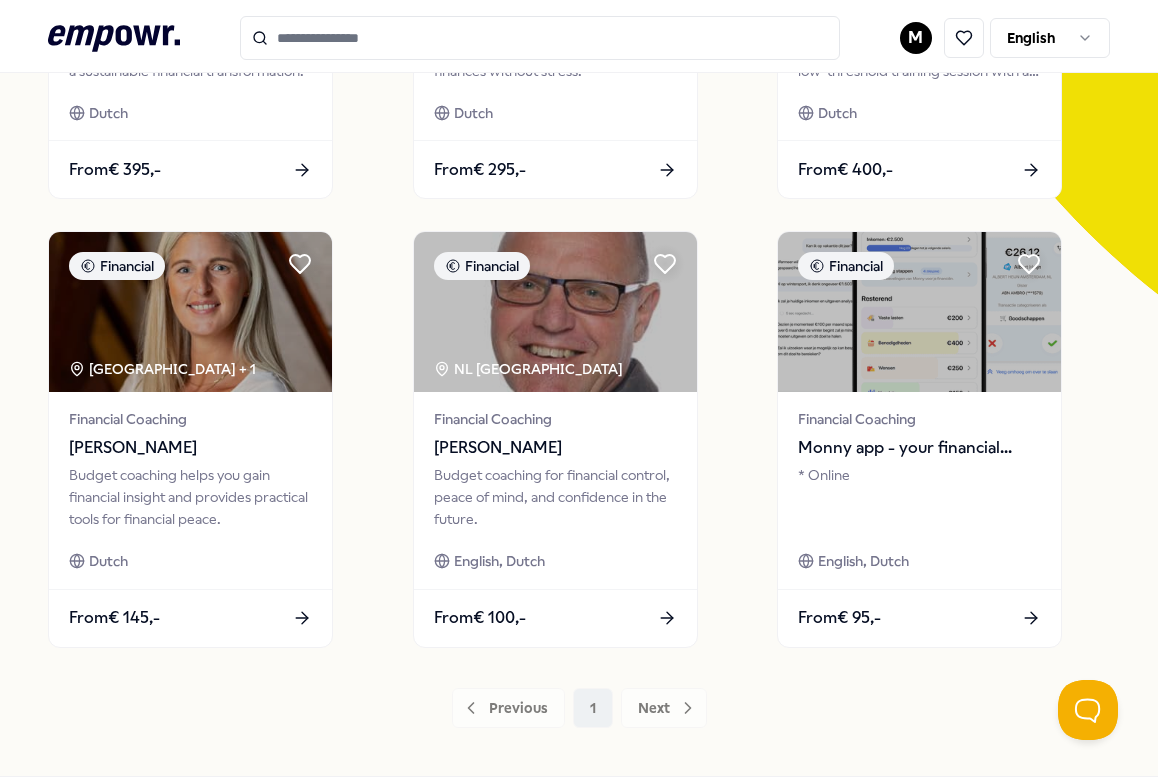 scroll, scrollTop: 475, scrollLeft: 0, axis: vertical 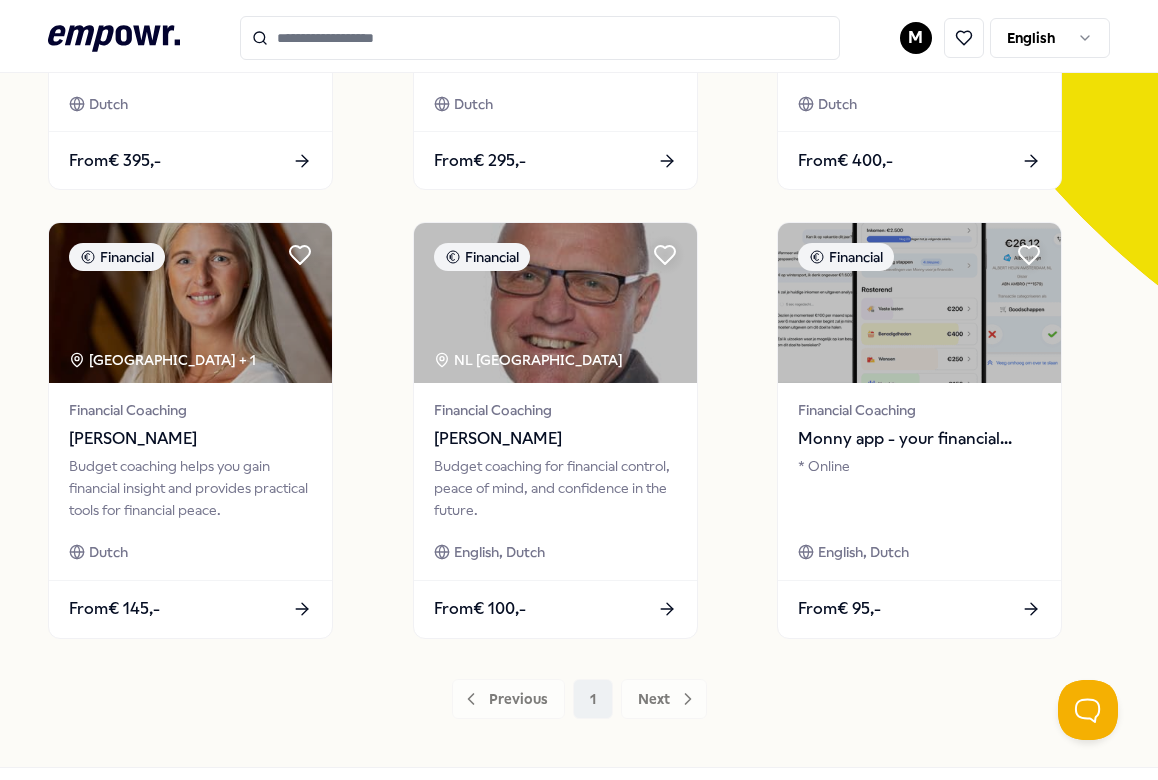 click on "Previous 1 Next" at bounding box center [579, 699] 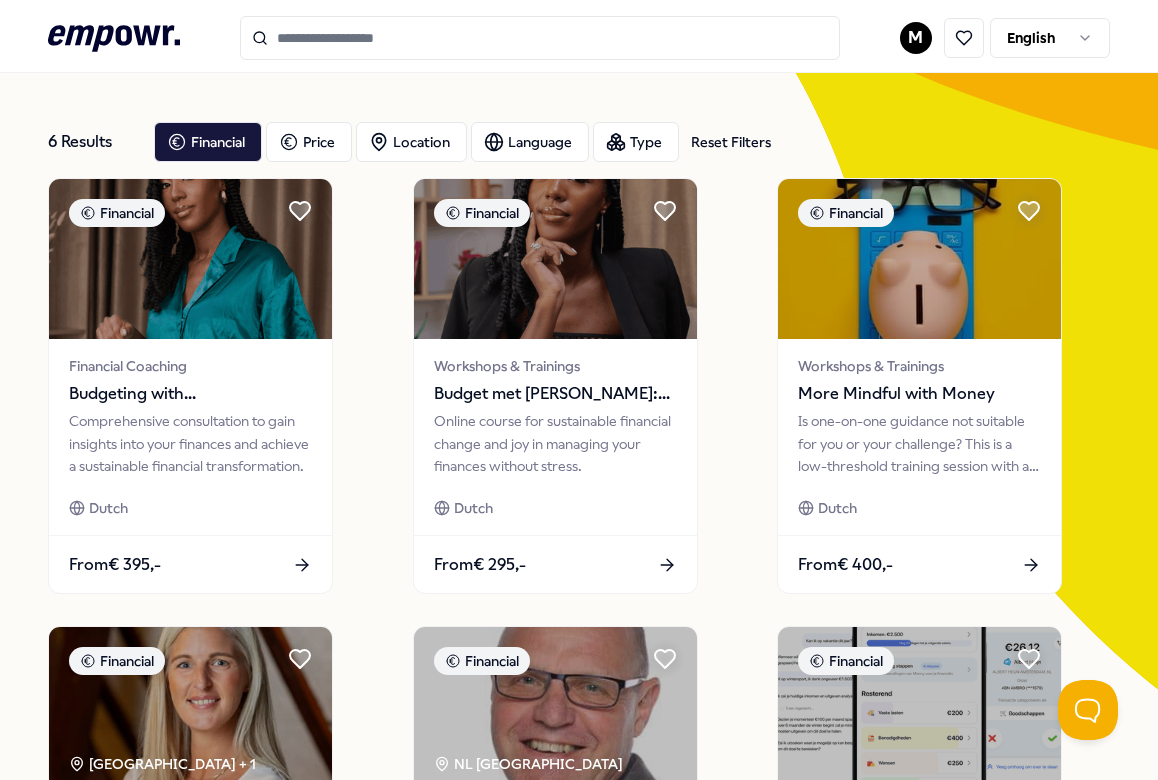 scroll, scrollTop: 82, scrollLeft: 0, axis: vertical 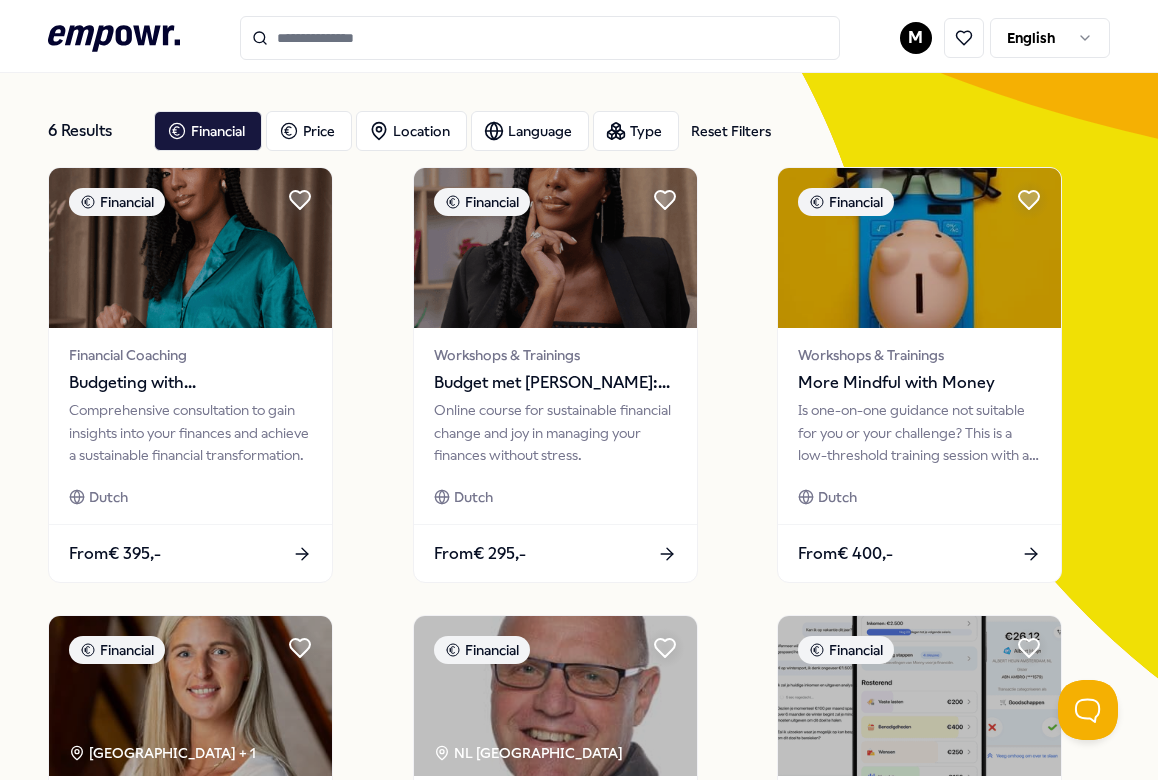 click on "Financial Financial Coaching Budgeting with [PERSON_NAME]: Consultation Comprehensive consultation to gain insights into your finances and achieve a
sustainable financial transformation. Dutch From  € 395,- Financial Workshops & Trainings Budget met [PERSON_NAME]: Upgrade Your Finances! Online course for sustainable financial change and joy in managing your finances
without stress. Dutch From  € 295,- Financial Workshops & Trainings More Mindful with Money Is one-on-one guidance not suitable for you or your challenge? This is a
low-threshold training session with a group of strangers. Share your story and
listen. Dutch From  € 400,- Financial [GEOGRAPHIC_DATA] Region   + 1 Financial Coaching [PERSON_NAME]  Budget coaching helps you gain financial insight and provides practical tools
for financial peace. Dutch From  € 145,- Financial NL West Region   Financial Coaching [PERSON_NAME] Budget coaching for financial control, peace of mind, and confidence in the
future. English, Dutch From  € 100,- Financial  * Online" at bounding box center (579, 599) 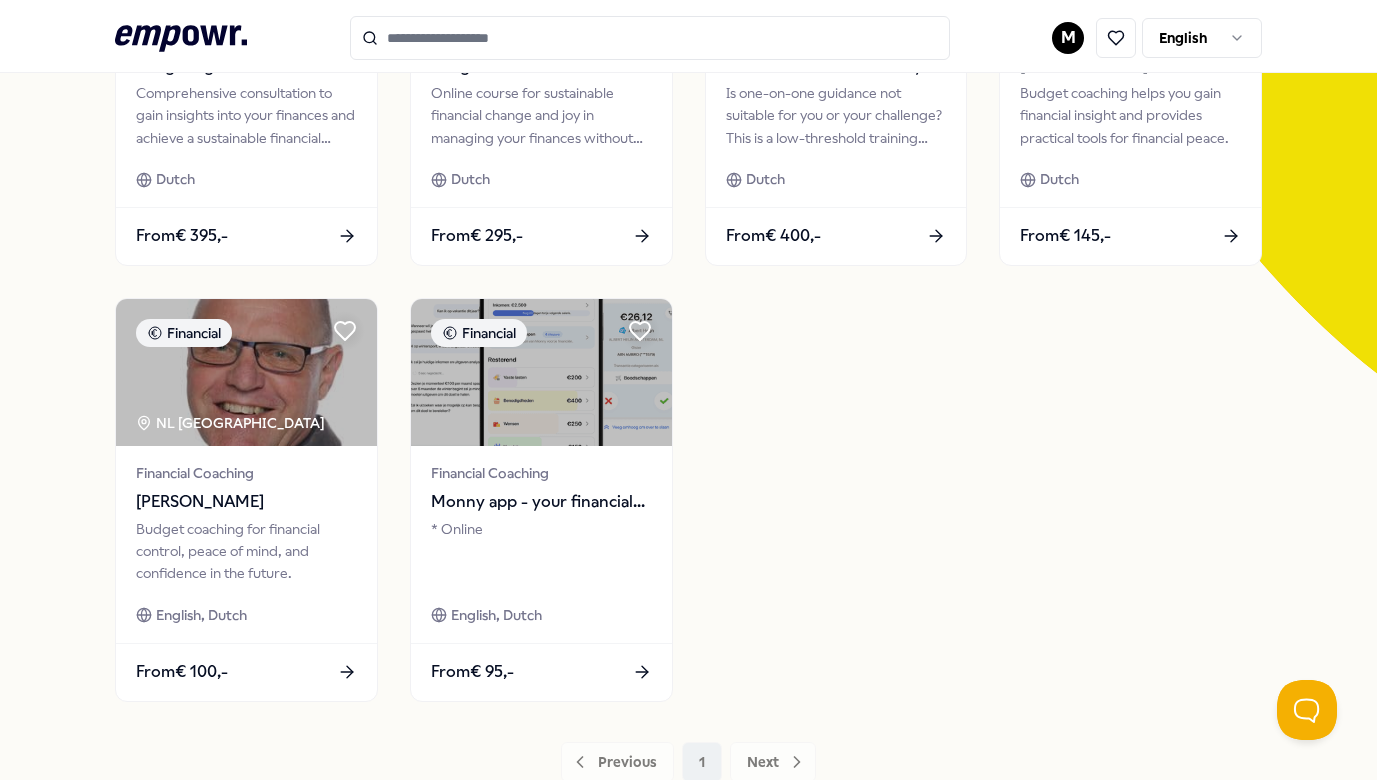 scroll, scrollTop: 0, scrollLeft: 0, axis: both 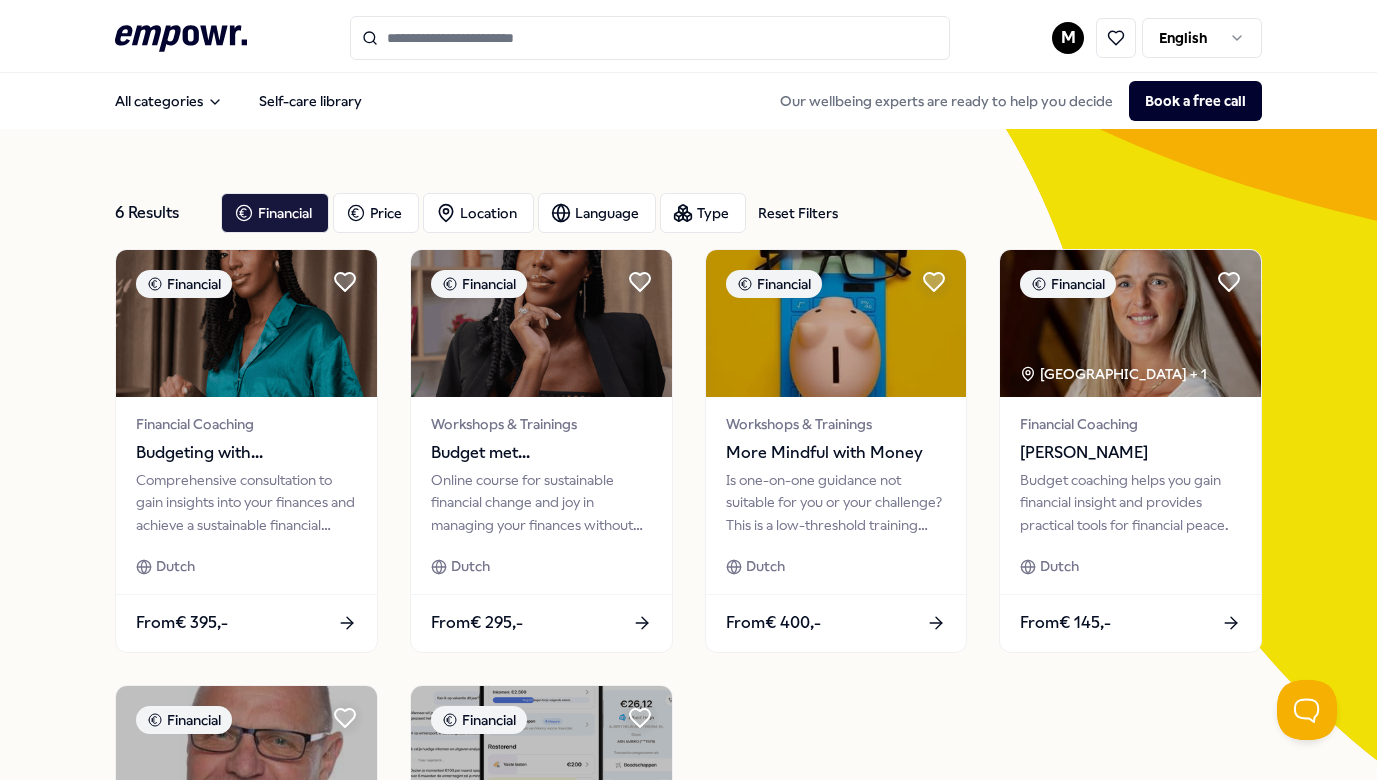 click on ".empowr-logo_svg__cls-1{fill:#03032f} M English All categories   Self-care library Our wellbeing experts are ready to help you decide Book a free call 6 Results Reset Filters Financial Price Location Language Type Reset Filters Financial Financial Coaching Budgeting with [PERSON_NAME]: Consultation Comprehensive consultation to gain insights into your finances and achieve a
sustainable financial transformation. Dutch From  € 395,- Financial Workshops & Trainings Budget met [PERSON_NAME]: Upgrade Your Finances! Online course for sustainable financial change and joy in managing your finances
without stress. Dutch From  € 295,- Financial Workshops & Trainings More Mindful with Money Is one-on-one guidance not suitable for you or your challenge? This is a
low-threshold training session with a group of strangers. Share your story and
listen. Dutch From  € 400,- Financial [GEOGRAPHIC_DATA]   + 1 Financial Coaching [PERSON_NAME]  Dutch From  € 145,- Financial NL West Region   Financial Coaching [PERSON_NAME] From" at bounding box center [688, 390] 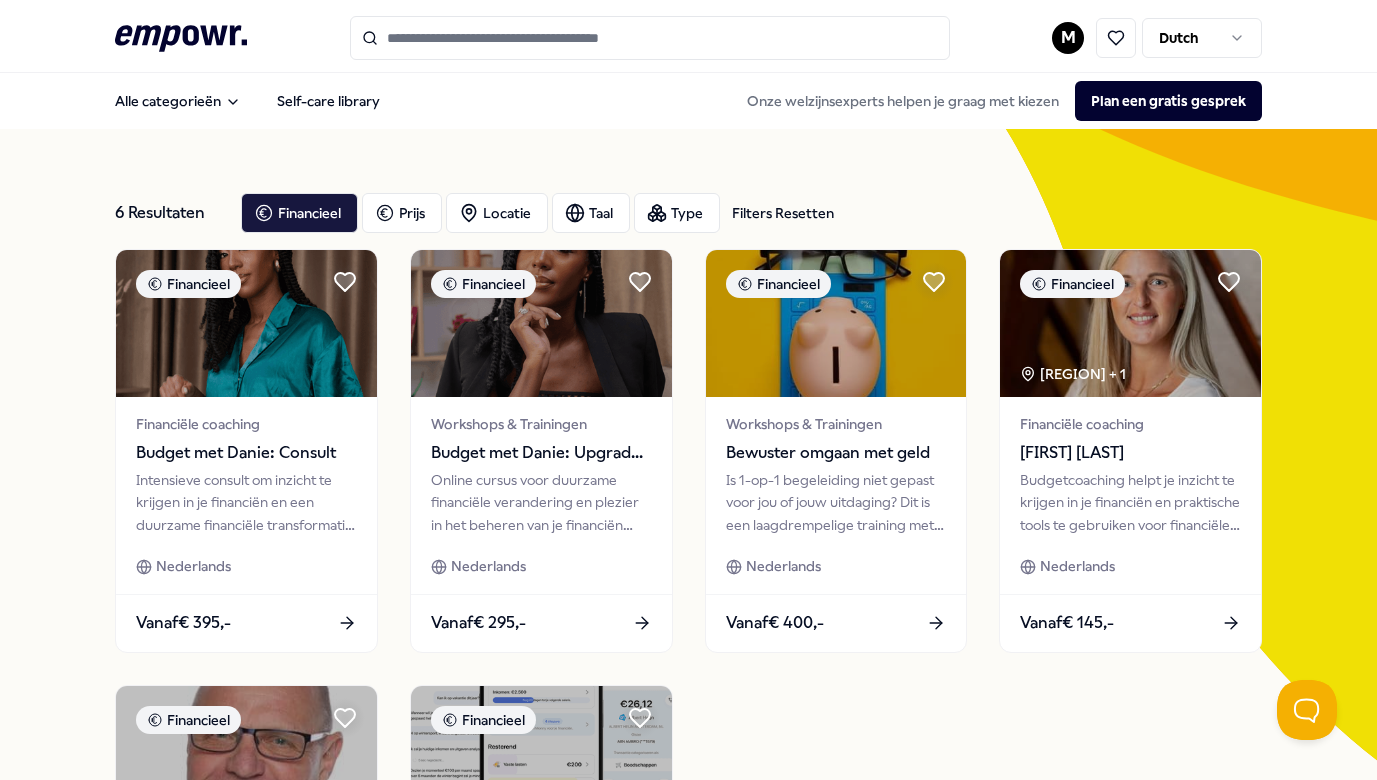 scroll, scrollTop: 0, scrollLeft: 0, axis: both 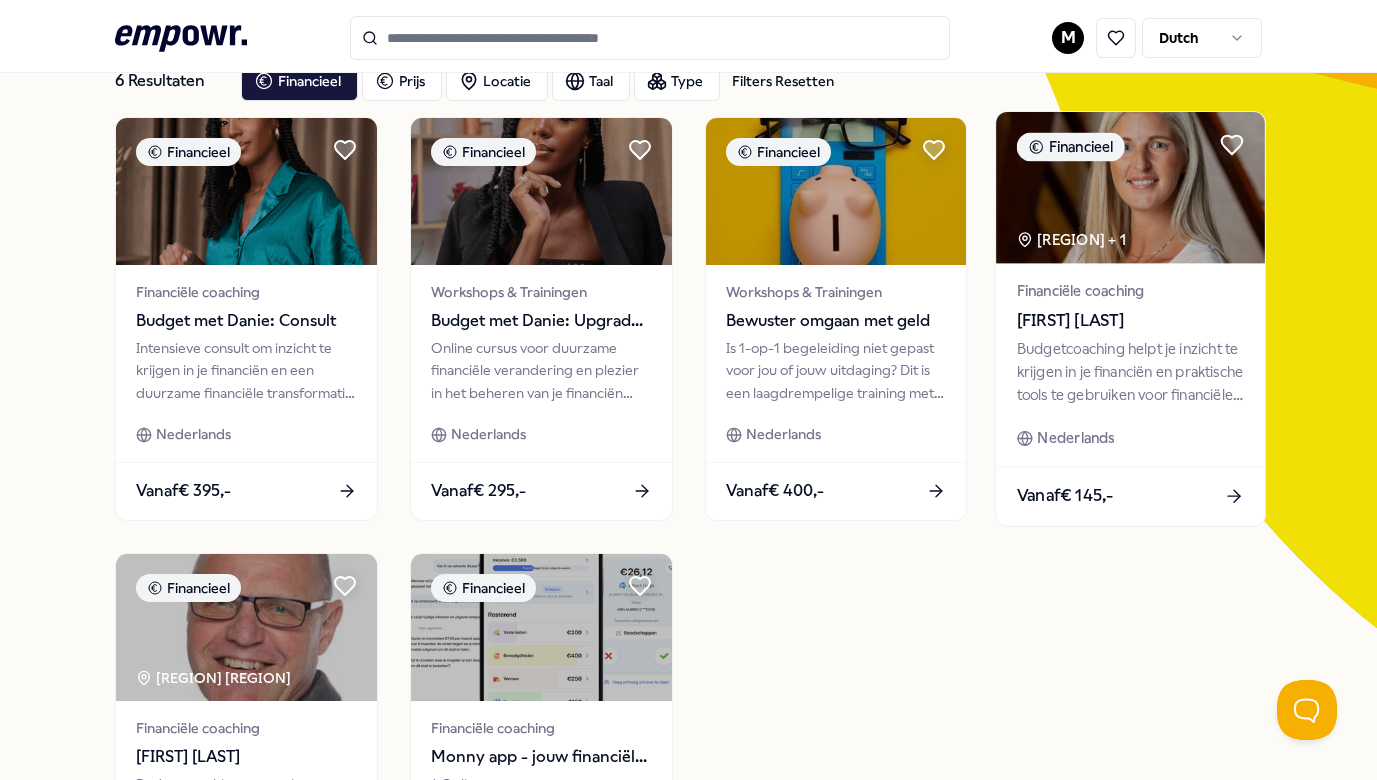 click on "Financiële coaching Priscilla Vercijs" at bounding box center [1131, 306] 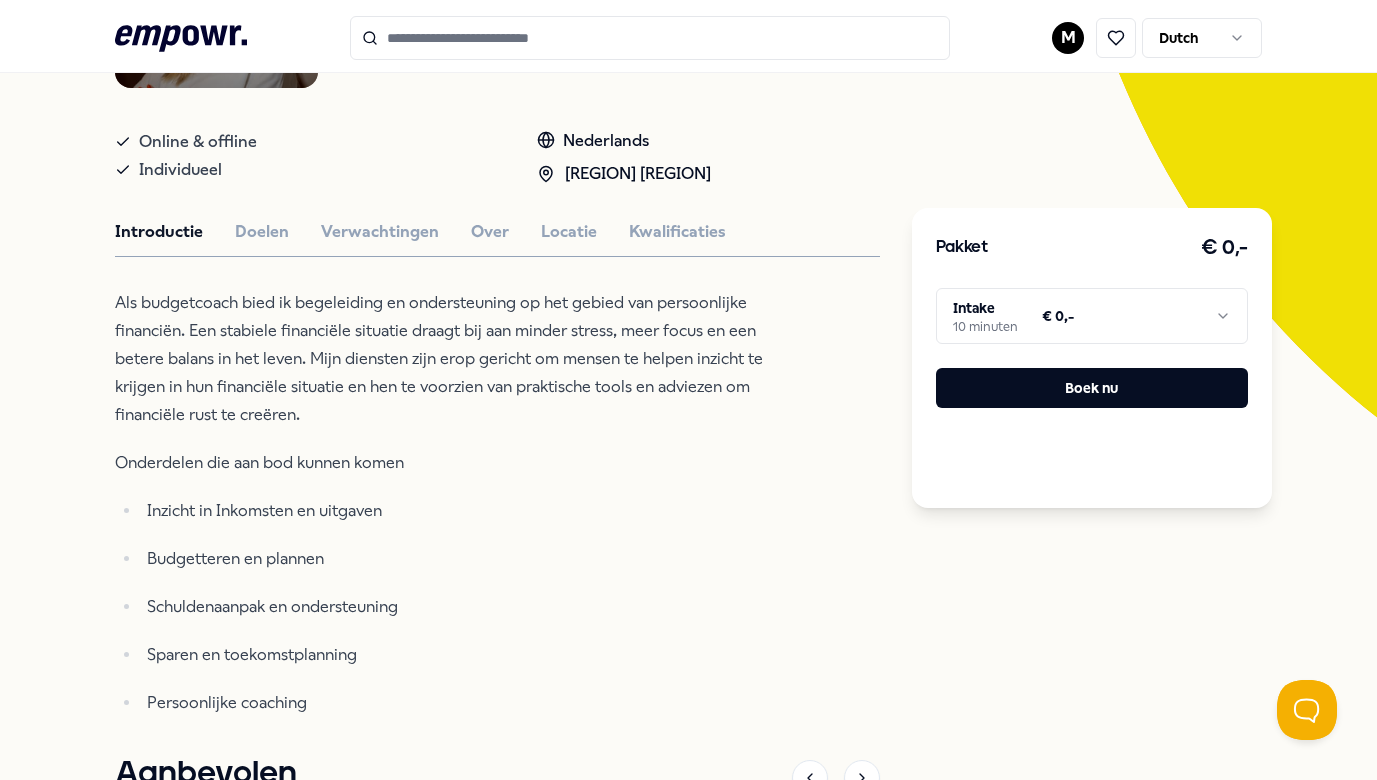scroll, scrollTop: 353, scrollLeft: 0, axis: vertical 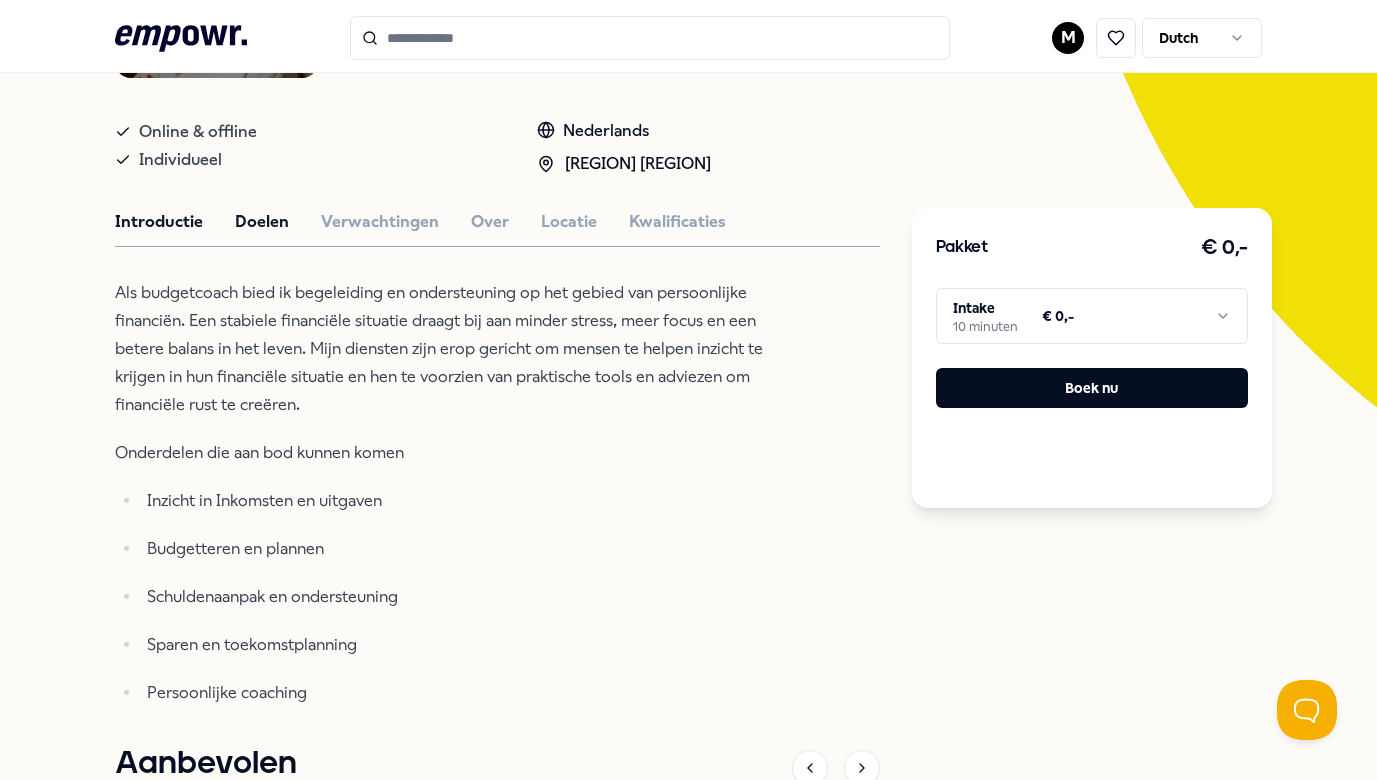 click on "Doelen" at bounding box center (262, 222) 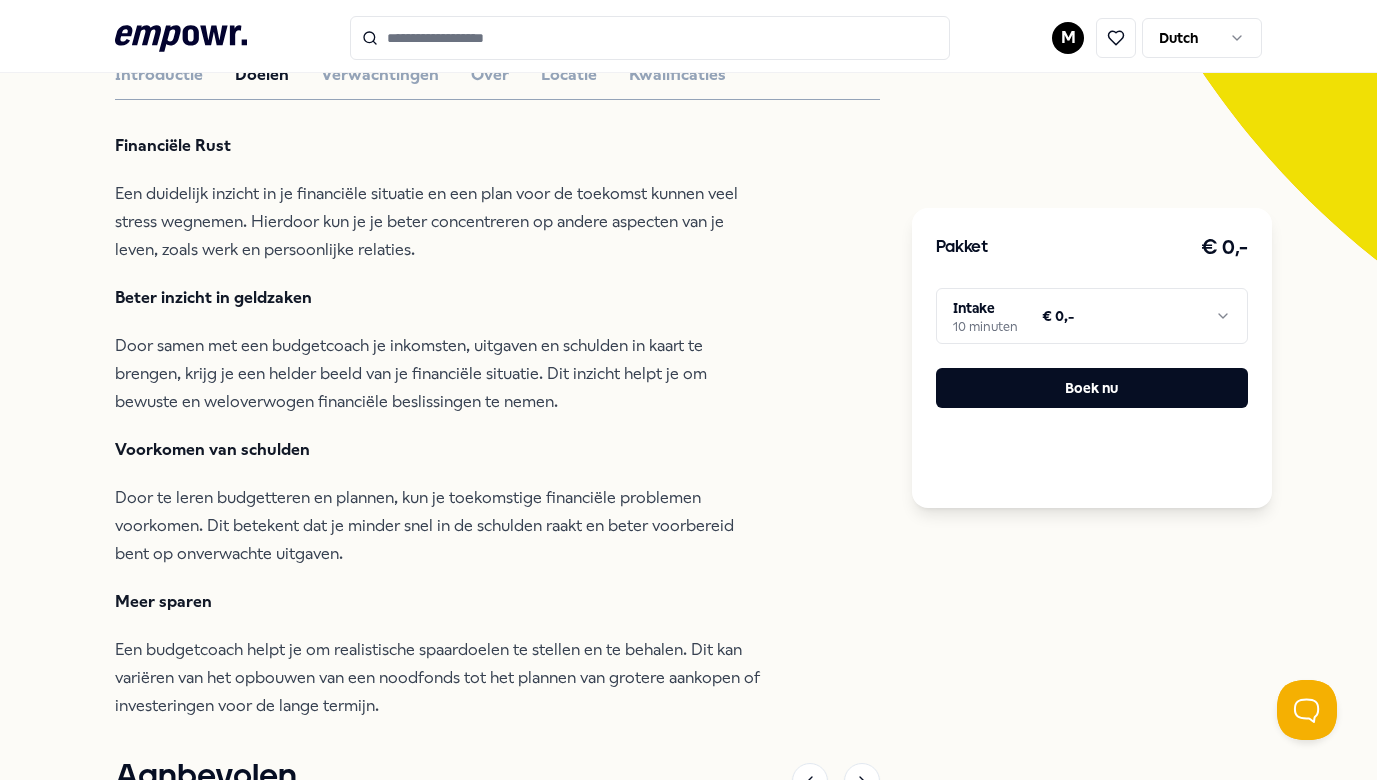 scroll, scrollTop: 485, scrollLeft: 0, axis: vertical 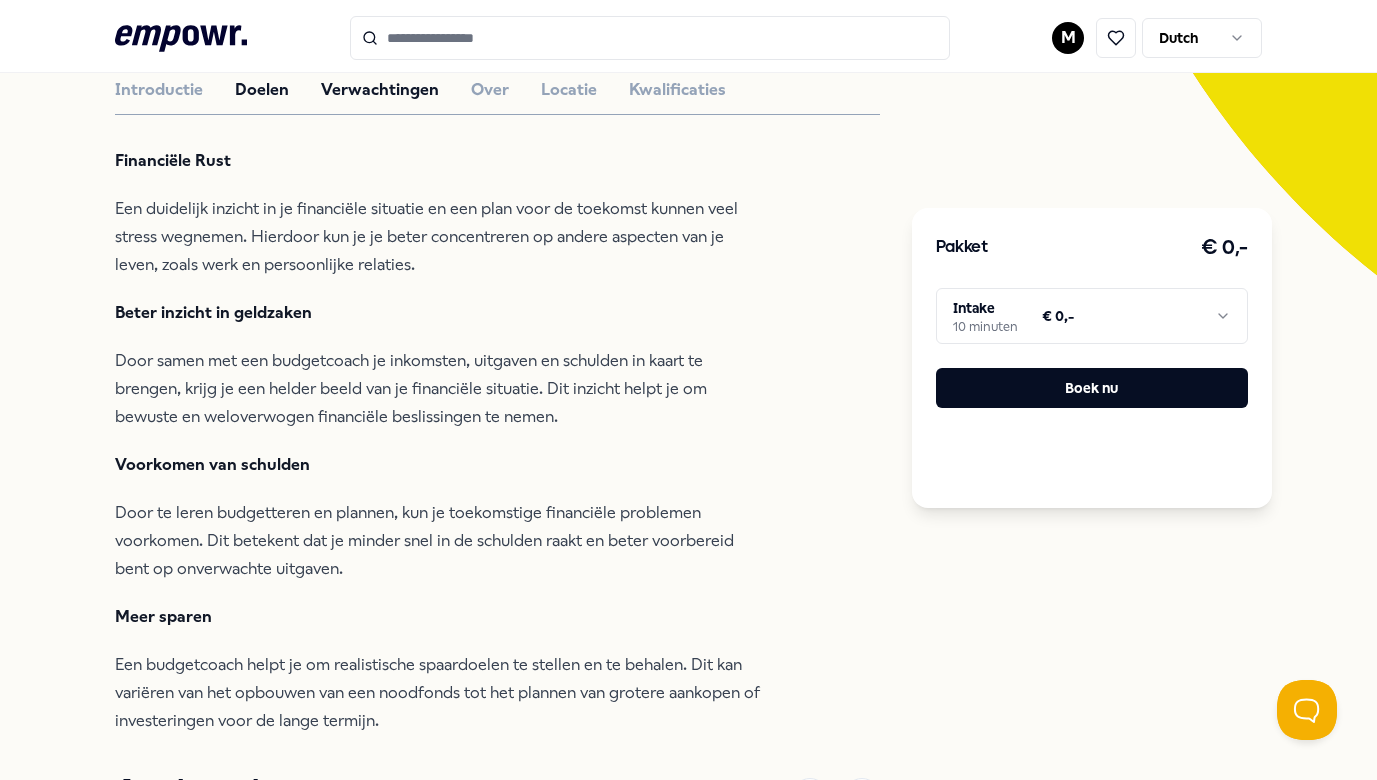 click on "Verwachtingen" at bounding box center [380, 90] 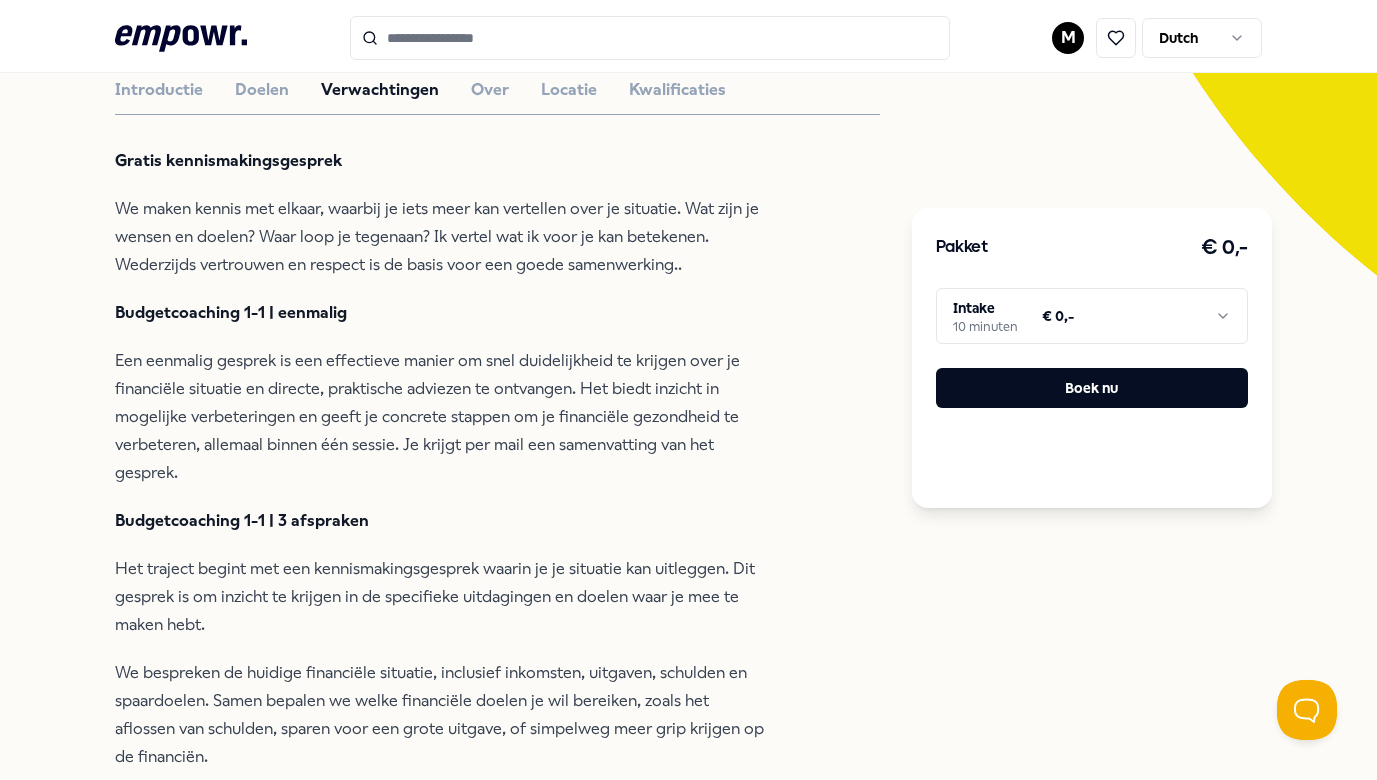 scroll, scrollTop: 519, scrollLeft: 0, axis: vertical 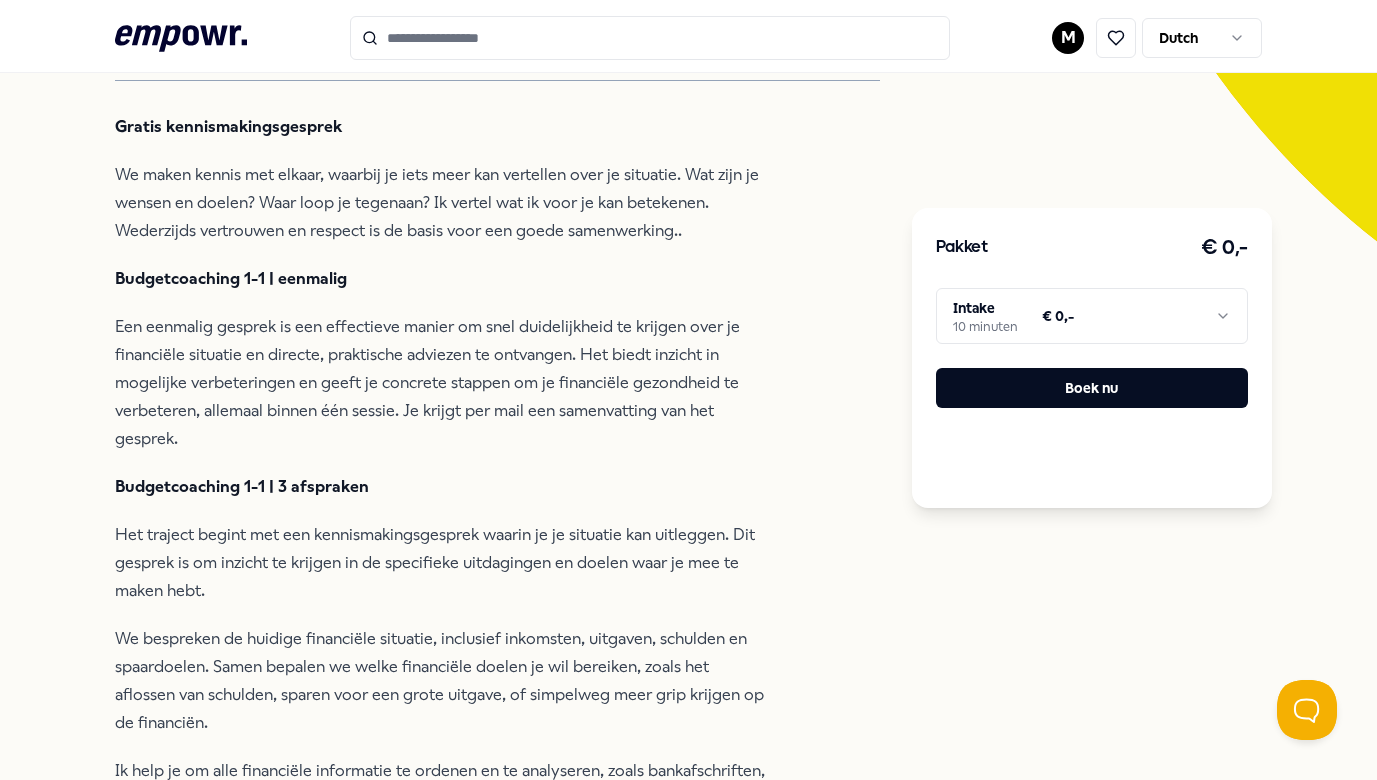 click on "Een eenmalig gesprek is een effectieve manier om snel duidelijkheid te krijgen over je financiële situatie en directe, praktische adviezen te ontvangen. Het biedt inzicht in mogelijke verbeteringen en geeft je concrete stappen om je financiële gezondheid te verbeteren, allemaal binnen één sessie. Je krijgt per mail een samenvatting van het gesprek." at bounding box center (440, 383) 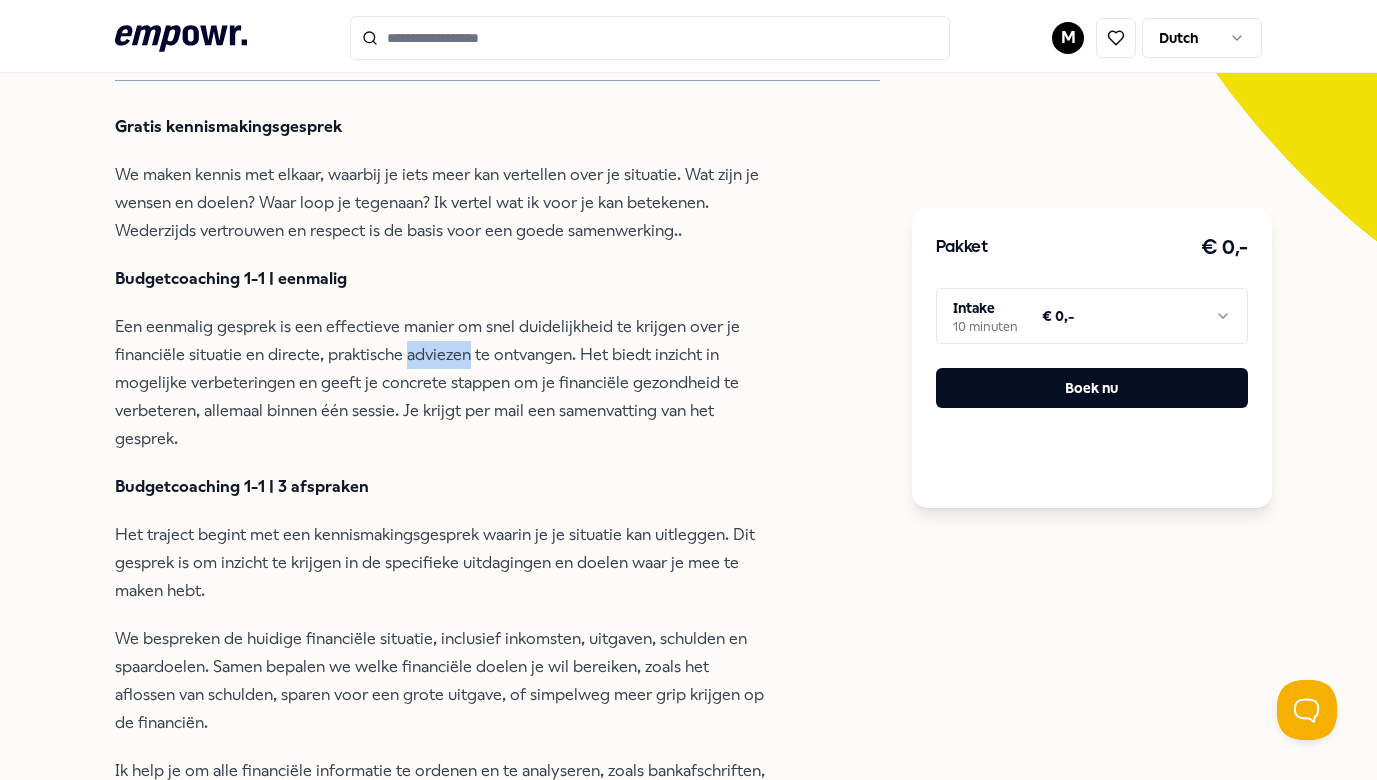click on "Een eenmalig gesprek is een effectieve manier om snel duidelijkheid te krijgen over je financiële situatie en directe, praktische adviezen te ontvangen. Het biedt inzicht in mogelijke verbeteringen en geeft je concrete stappen om je financiële gezondheid te verbeteren, allemaal binnen één sessie. Je krijgt per mail een samenvatting van het gesprek." at bounding box center [440, 383] 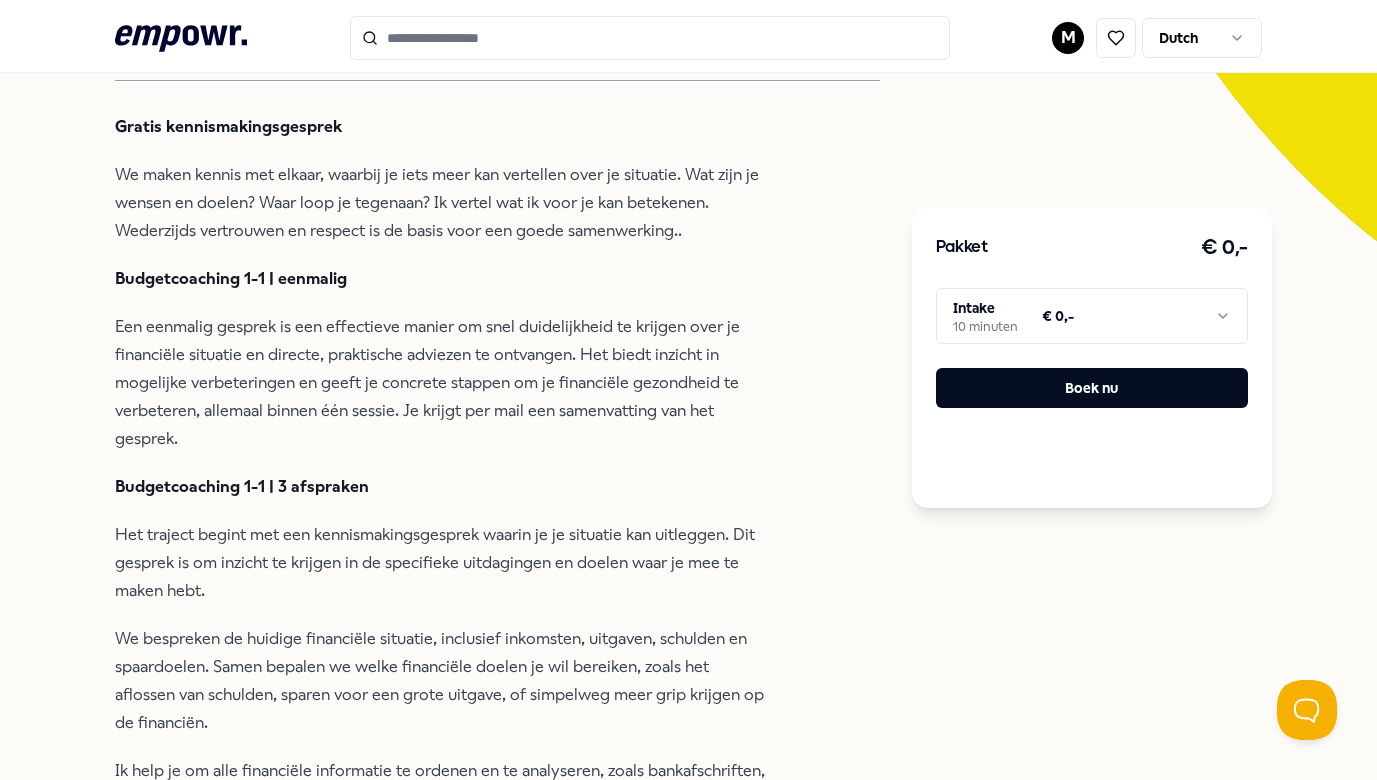 click on "Het traject begint met een kennismakingsgesprek waarin je je situatie kan uitleggen. Dit gesprek is om inzicht te krijgen in de specifieke uitdagingen en doelen waar je mee te maken hebt." at bounding box center (440, 563) 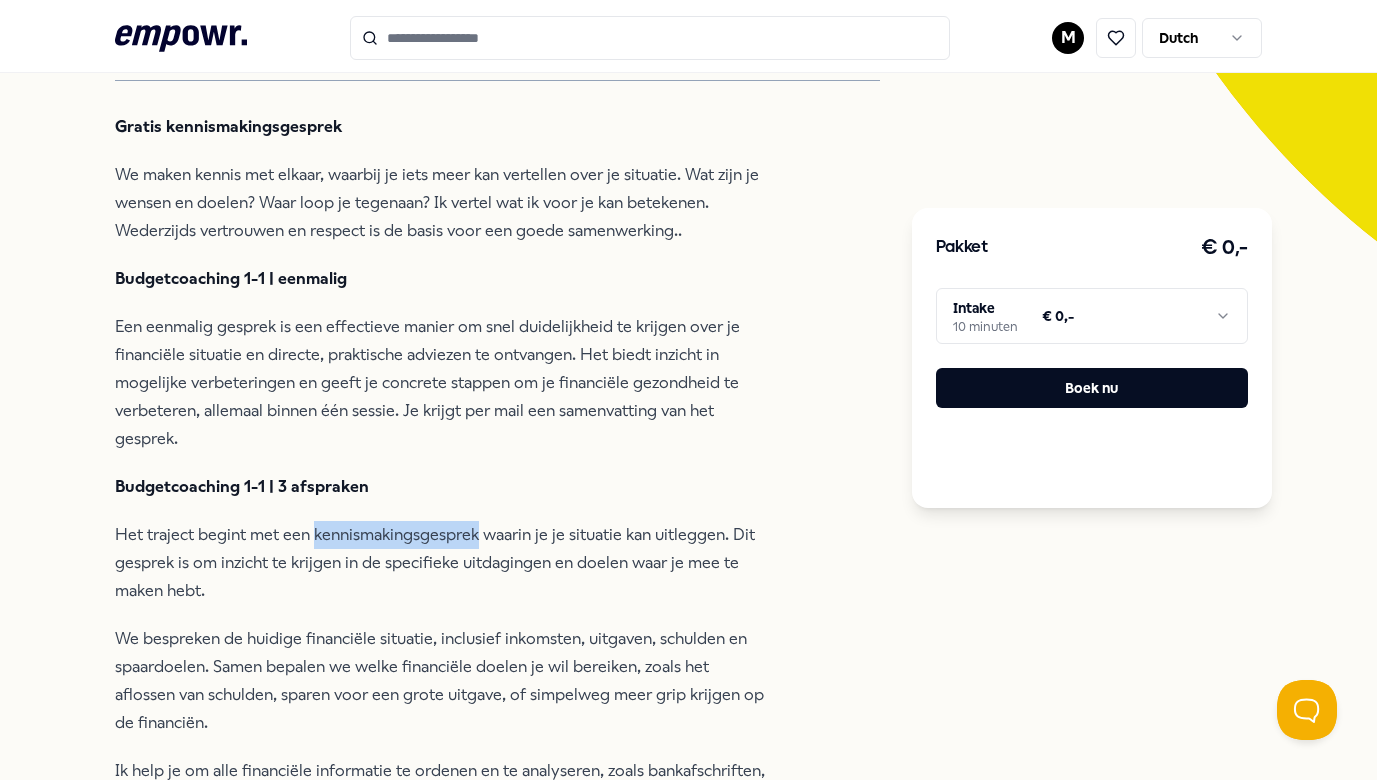 click on "Het traject begint met een kennismakingsgesprek waarin je je situatie kan uitleggen. Dit gesprek is om inzicht te krijgen in de specifieke uitdagingen en doelen waar je mee te maken hebt." at bounding box center [440, 563] 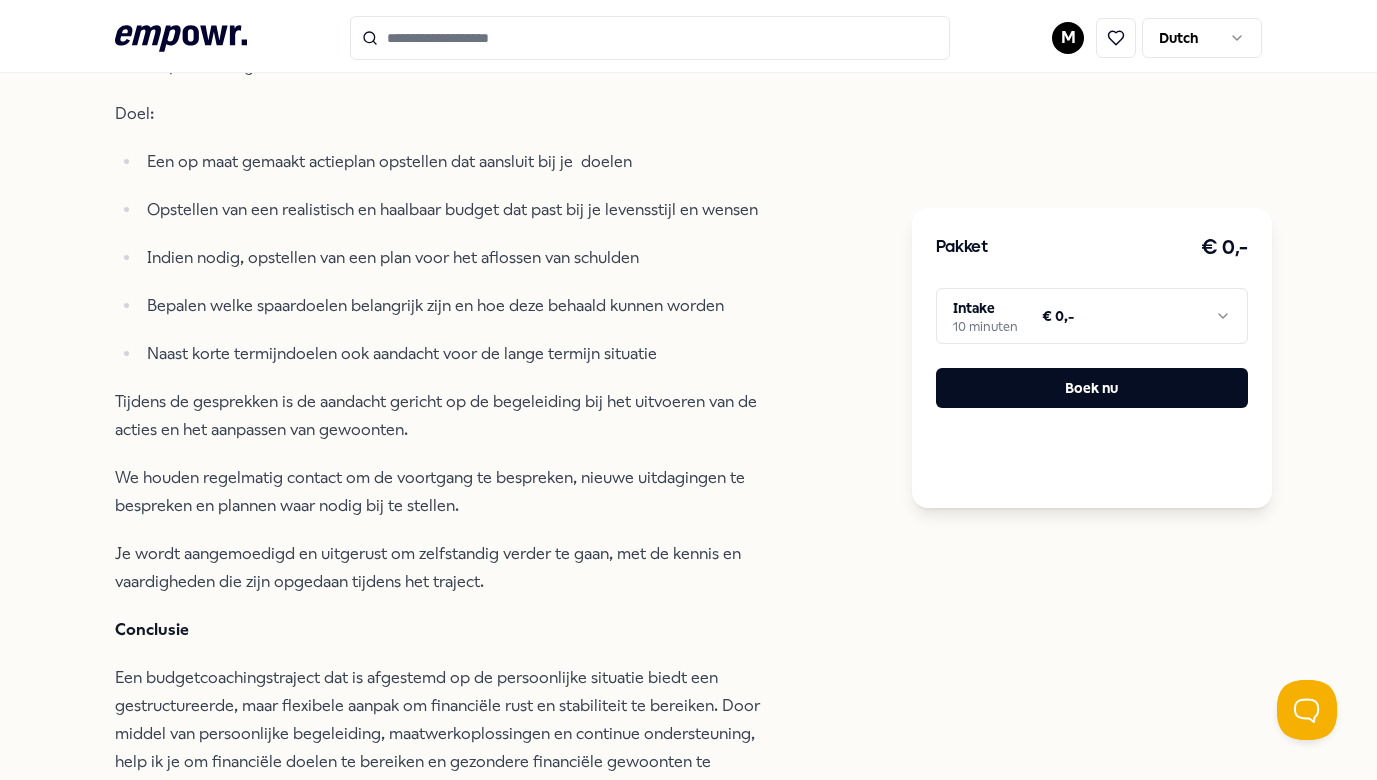scroll, scrollTop: 1354, scrollLeft: 0, axis: vertical 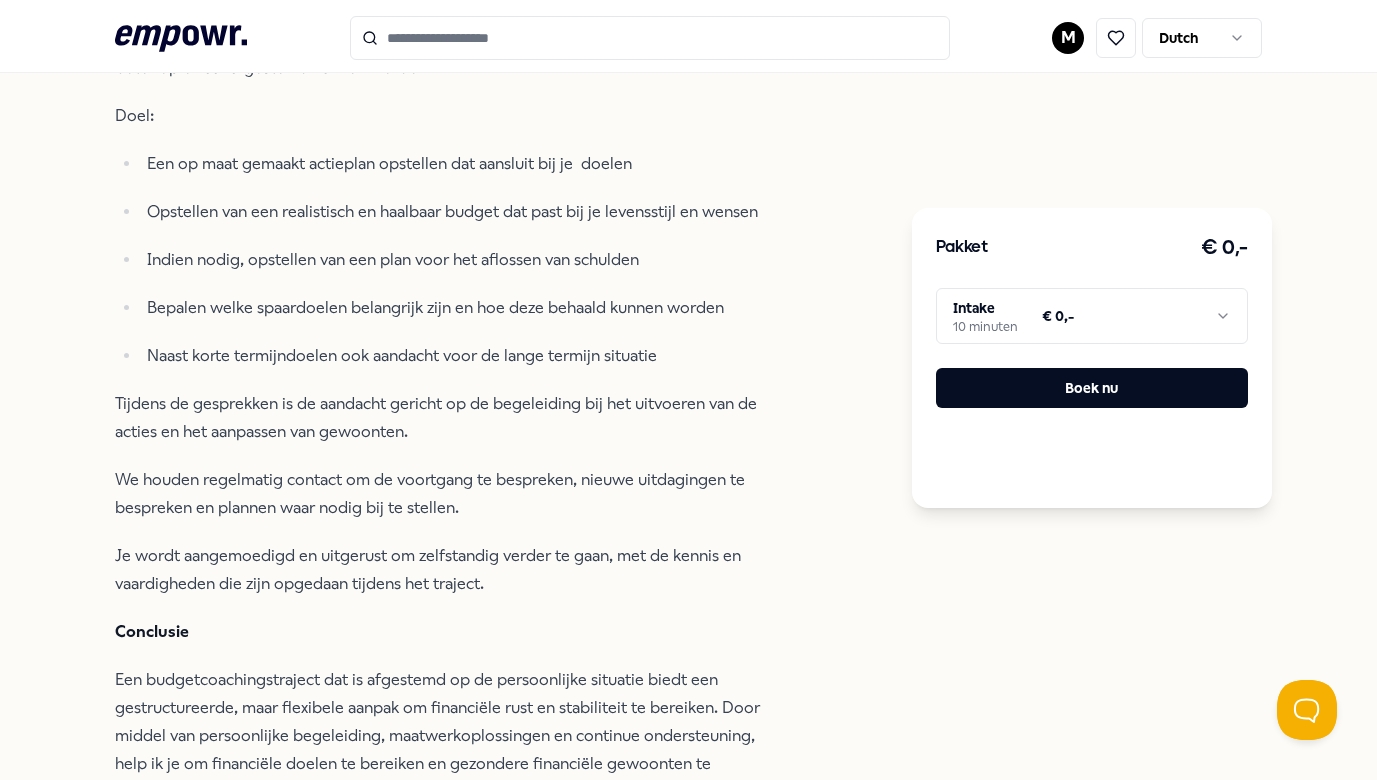 click on "Tijdens de gesprekken is de aandacht gericht op de begeleiding bij het uitvoeren van de acties en het aanpassen van gewoonten." at bounding box center (440, 418) 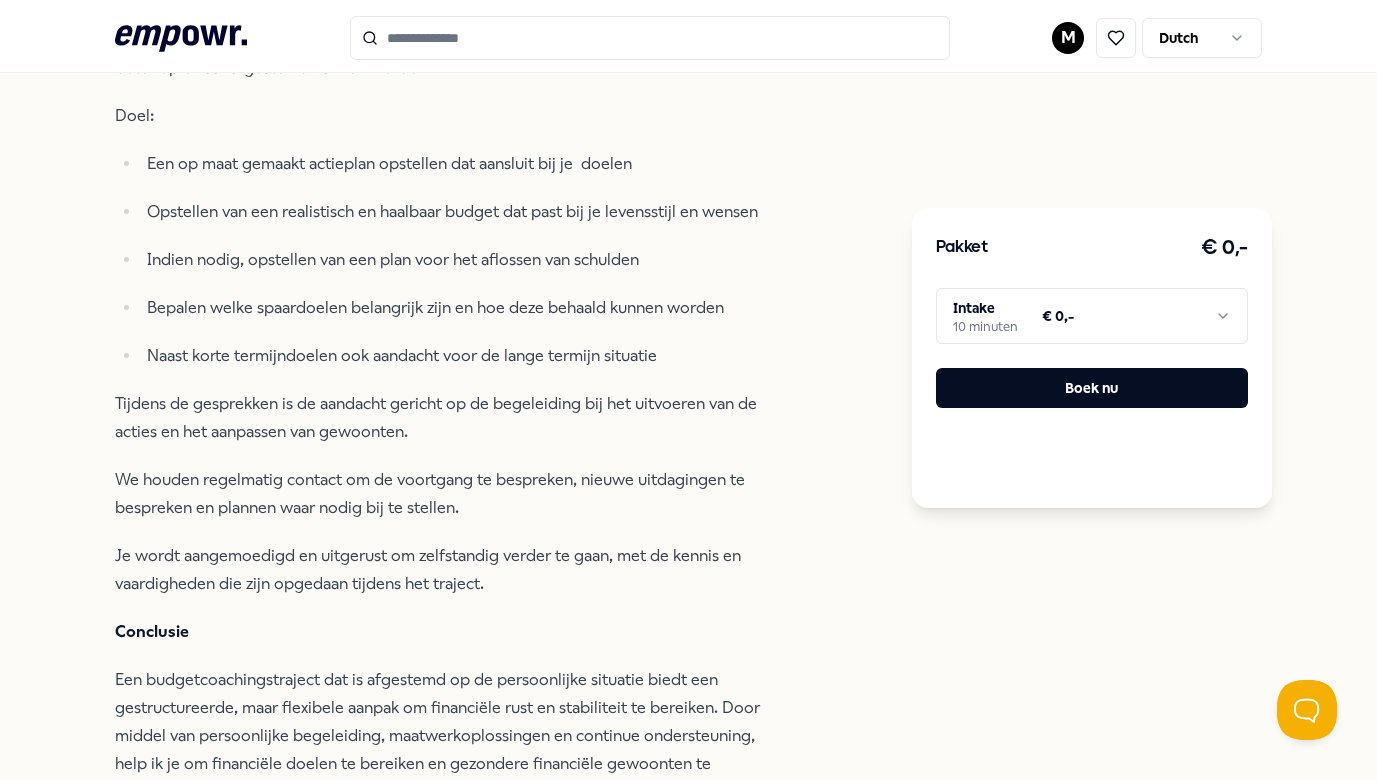click on "We houden regelmatig contact om de voortgang te bespreken, nieuwe uitdagingen te bespreken en plannen waar nodig bij te stellen." at bounding box center [440, 494] 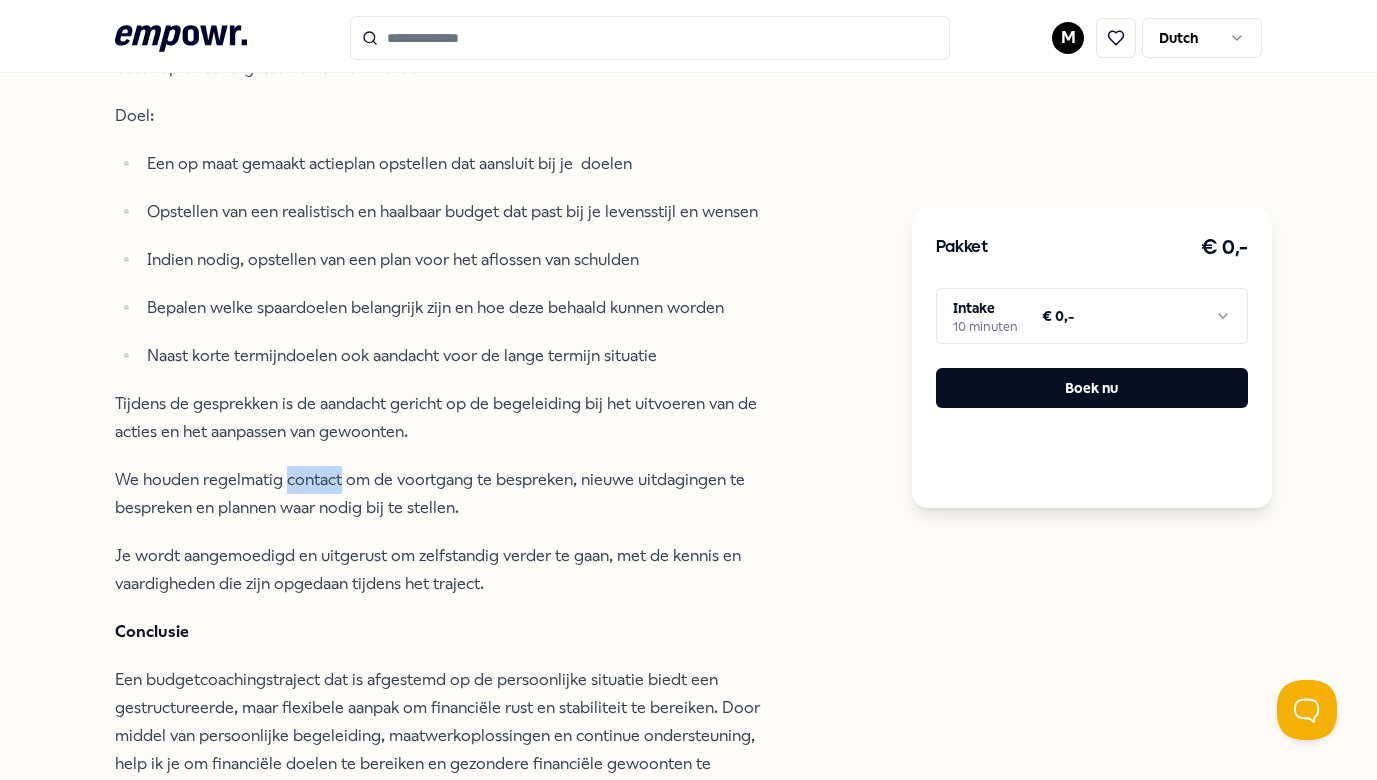 click on "We houden regelmatig contact om de voortgang te bespreken, nieuwe uitdagingen te bespreken en plannen waar nodig bij te stellen." at bounding box center (440, 494) 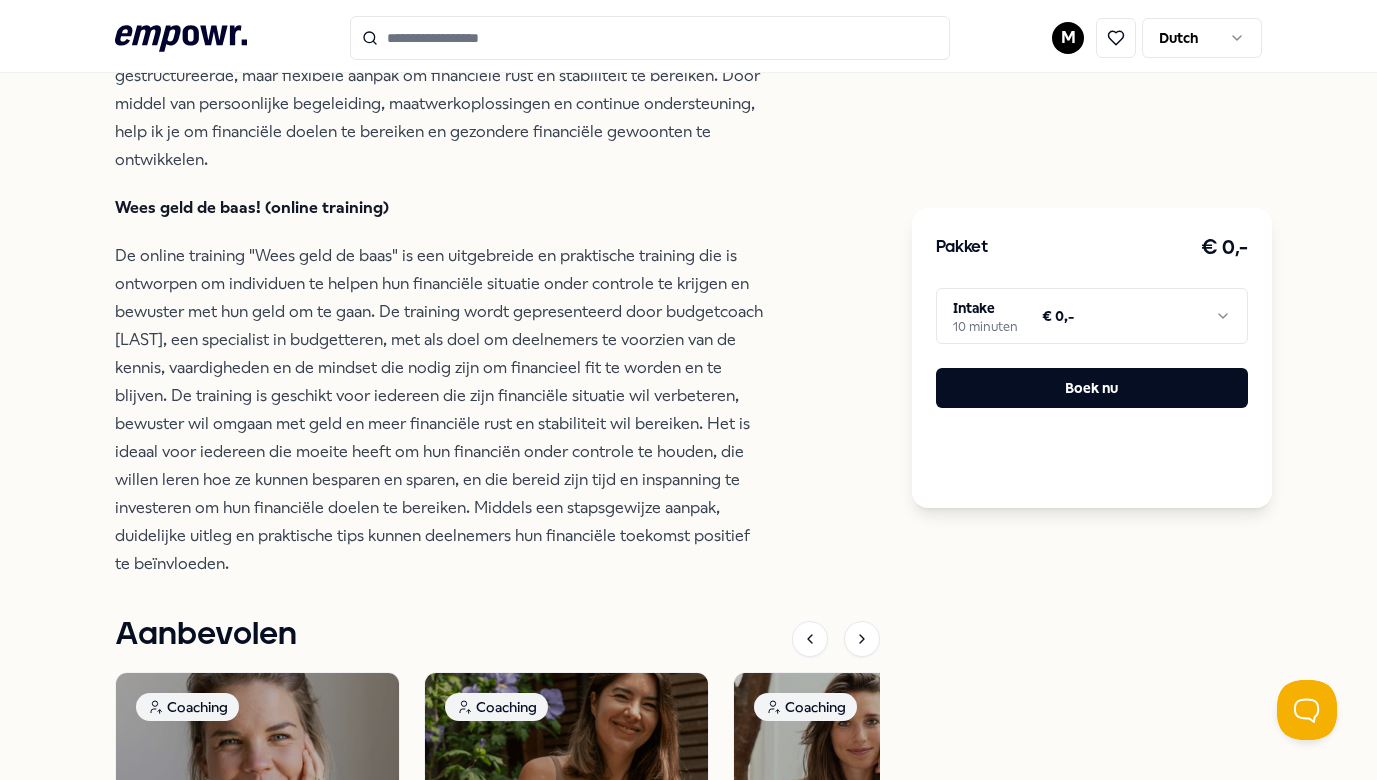 scroll, scrollTop: 2452, scrollLeft: 0, axis: vertical 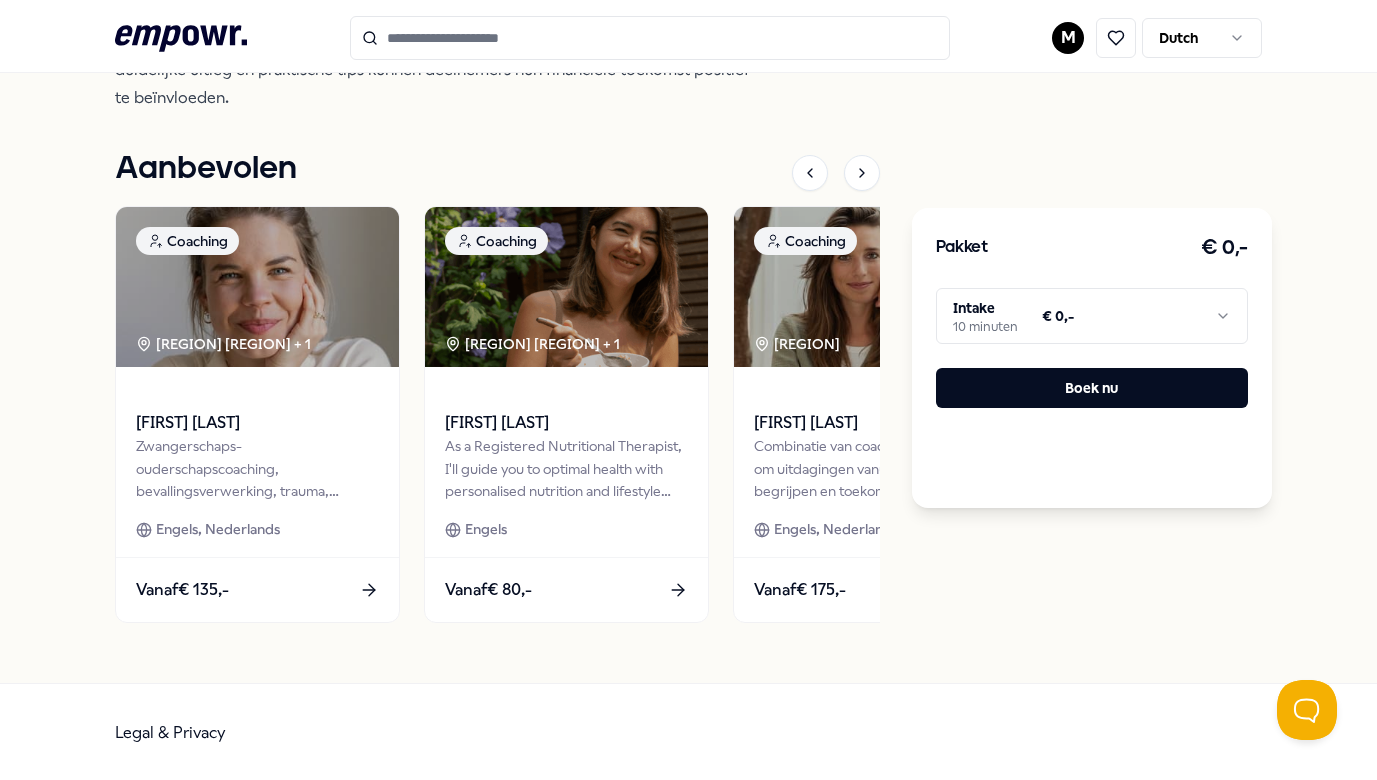 click on "Terug Zorgvoorbudget Coaching Priscilla Vercijs  Budgetcoaching helpt je inzicht te krijgen in je financiën en praktische tools te gebruiken voor financiële rust. Online & offline Individueel Nederlands Regio Amsterdam , Regio Utrecht  Introductie Doelen Verwachtingen Over Locatie Kwalificaties Gratis kennismakingsgesprek We maken kennis met elkaar, waarbij je iets meer kan vertellen over je situatie. Wat zijn je wensen en doelen? Waar loop je tegenaan? Ik vertel wat ik voor je kan betekenen. Wederzijds vertrouwen en respect is de basis voor een goede samenwerking.. Budgetcoaching 1-1 | eenmalig  Een eenmalig gesprek is een effectieve manier om snel duidelijkheid te krijgen over je financiële situatie en directe, praktische adviezen te ontvangen. Het biedt inzicht in mogelijke verbeteringen en geeft je concrete stappen om je financiële gezondheid te verbeteren, allemaal binnen één sessie. Je krijgt per mail een samenvatting van het gesprek.  Budgetcoaching 1-1 | 3 afspraken  Doel:  Conclusie   + 1" at bounding box center (689, -820) 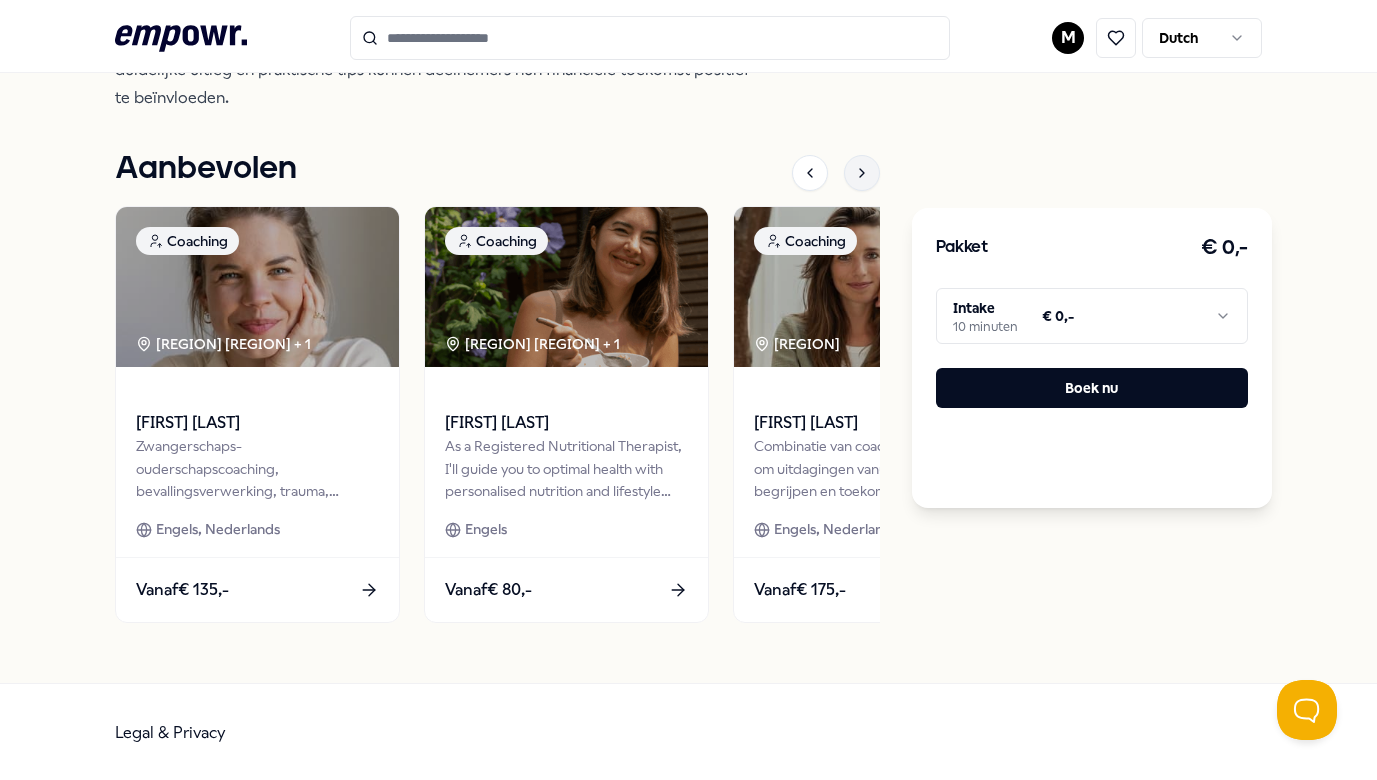 click 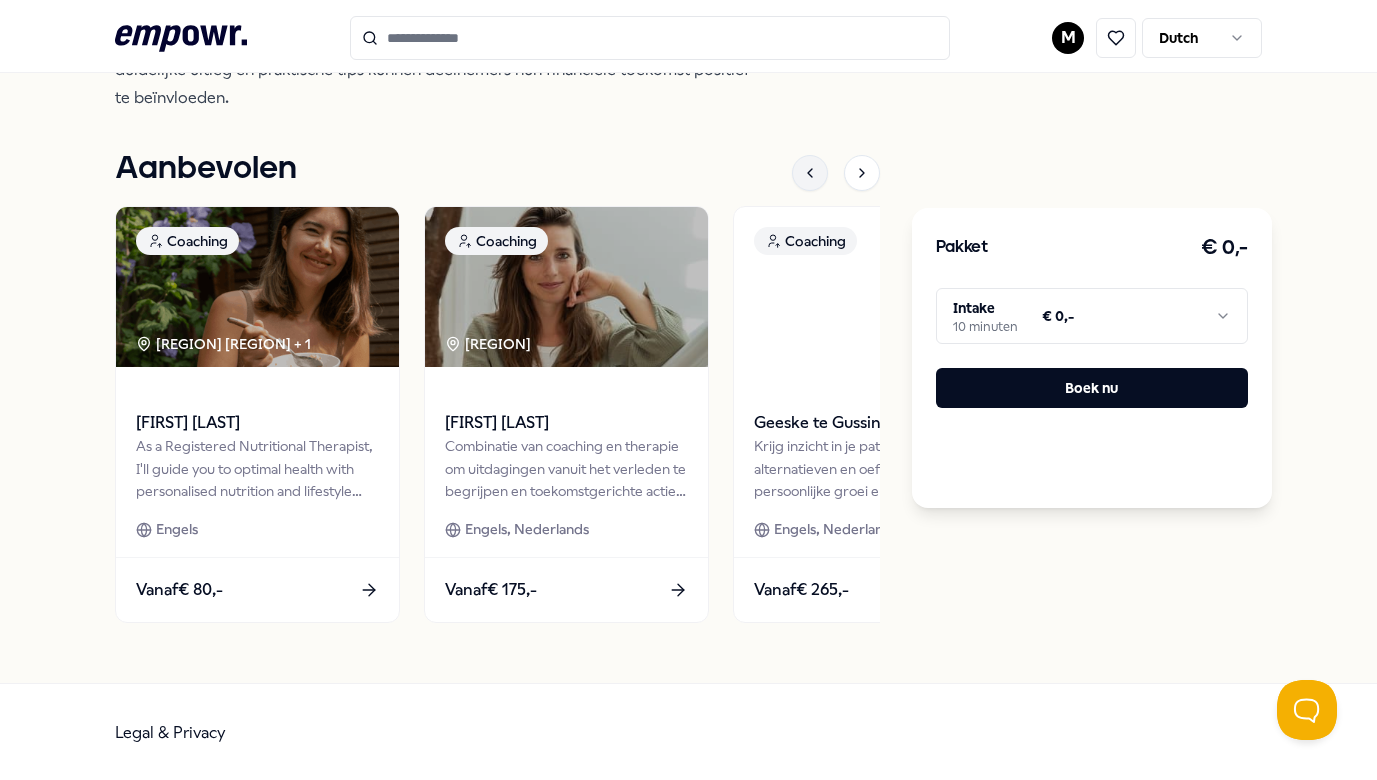 click 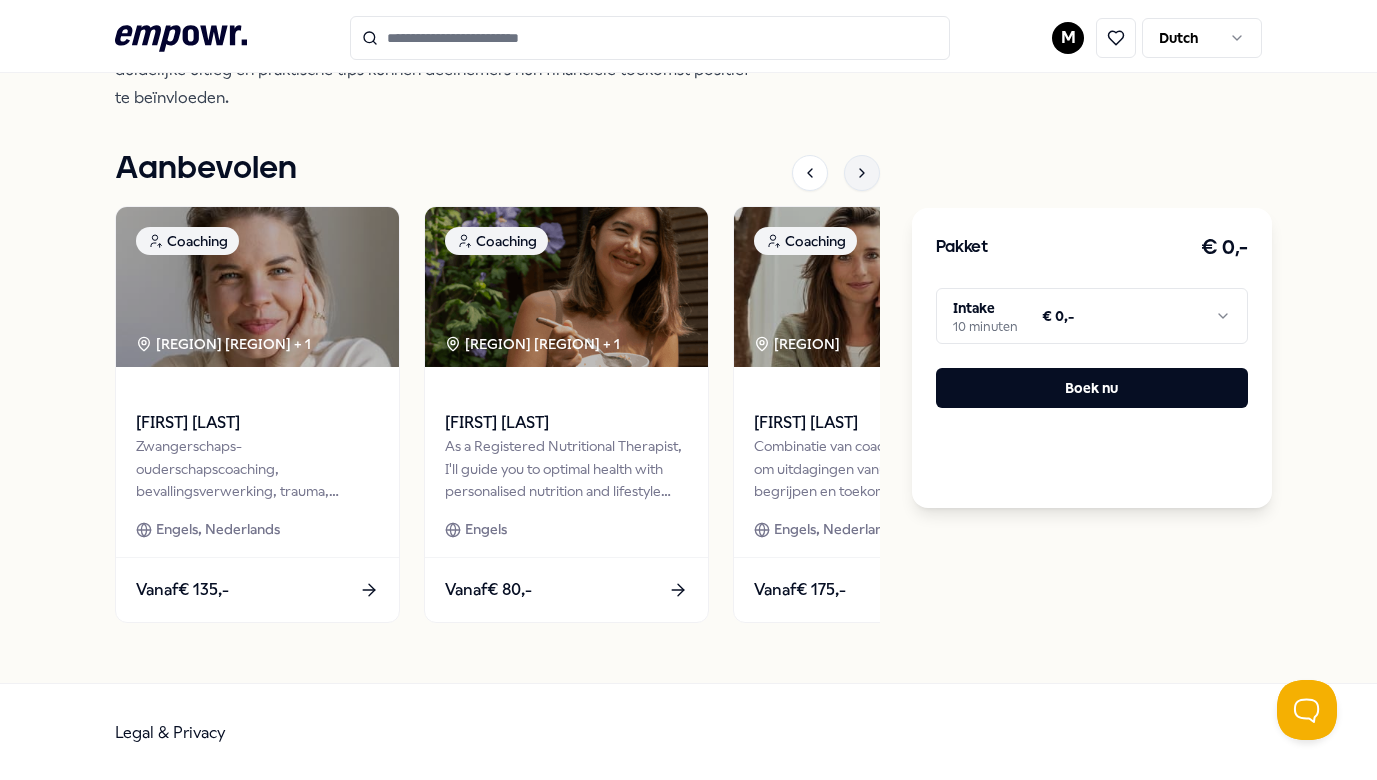 click at bounding box center [862, 173] 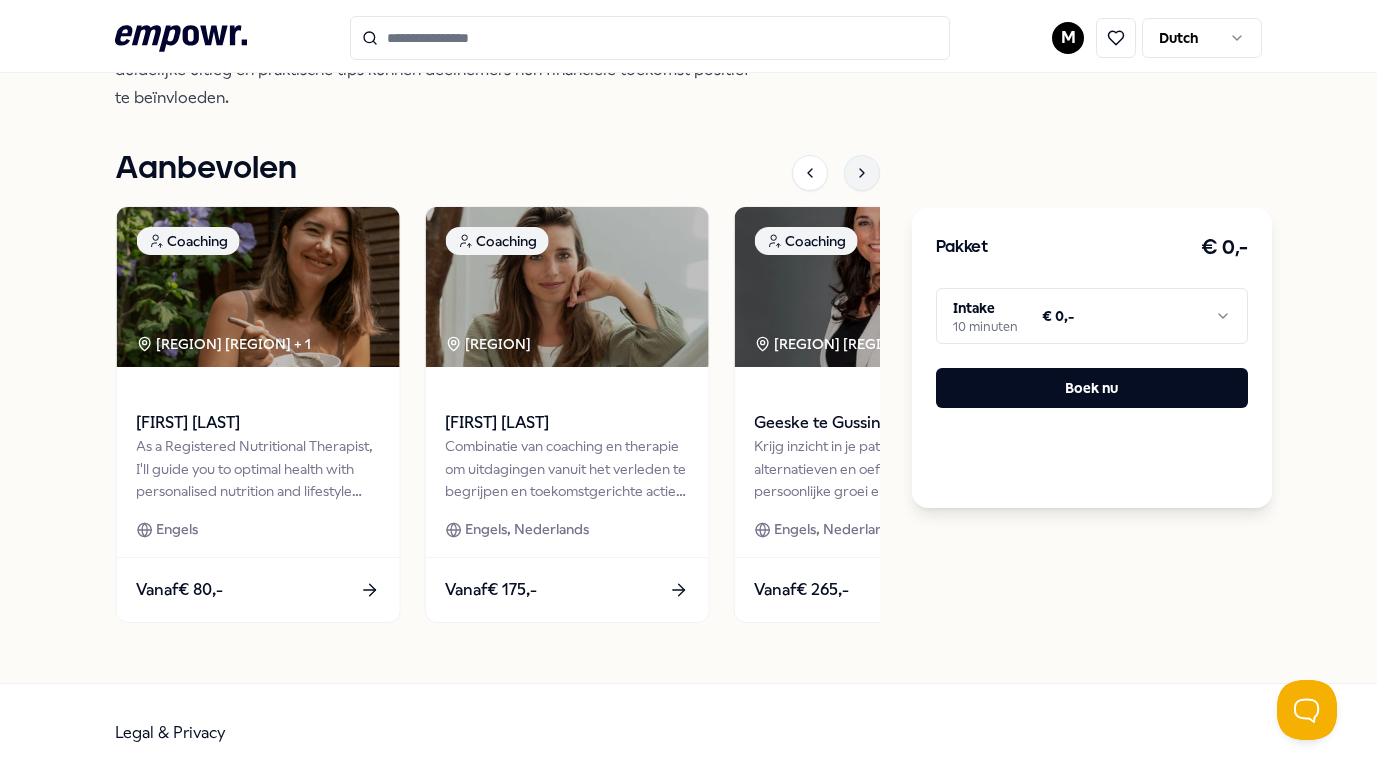 click at bounding box center [862, 173] 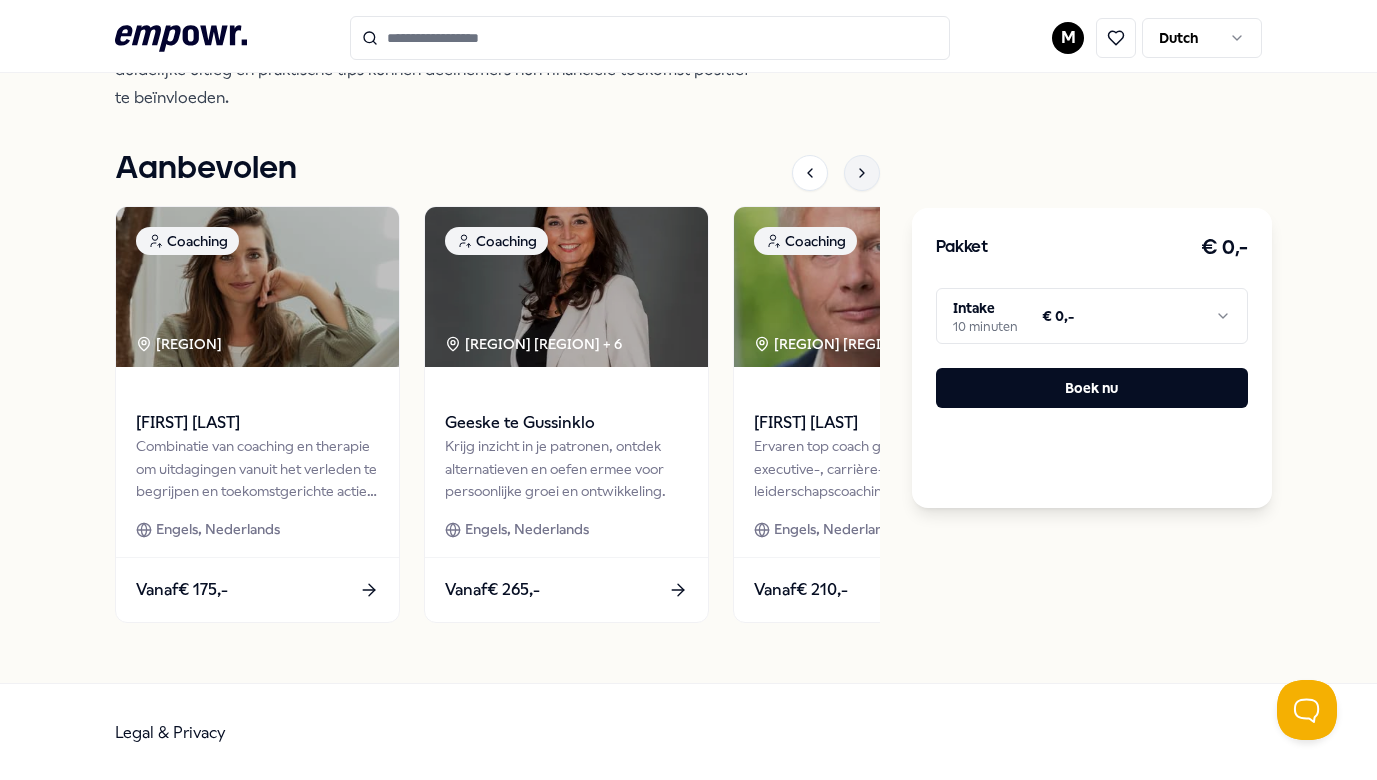 click at bounding box center [862, 173] 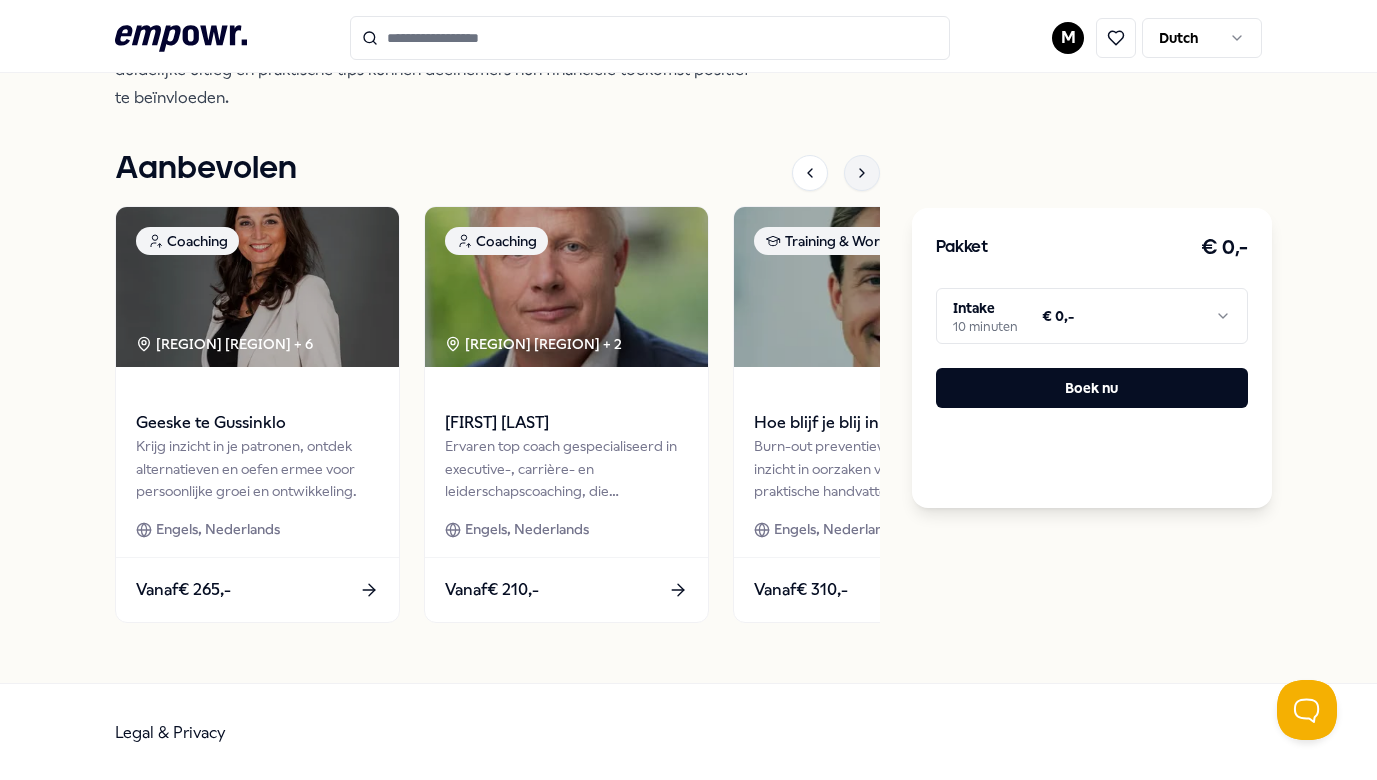 click at bounding box center [862, 173] 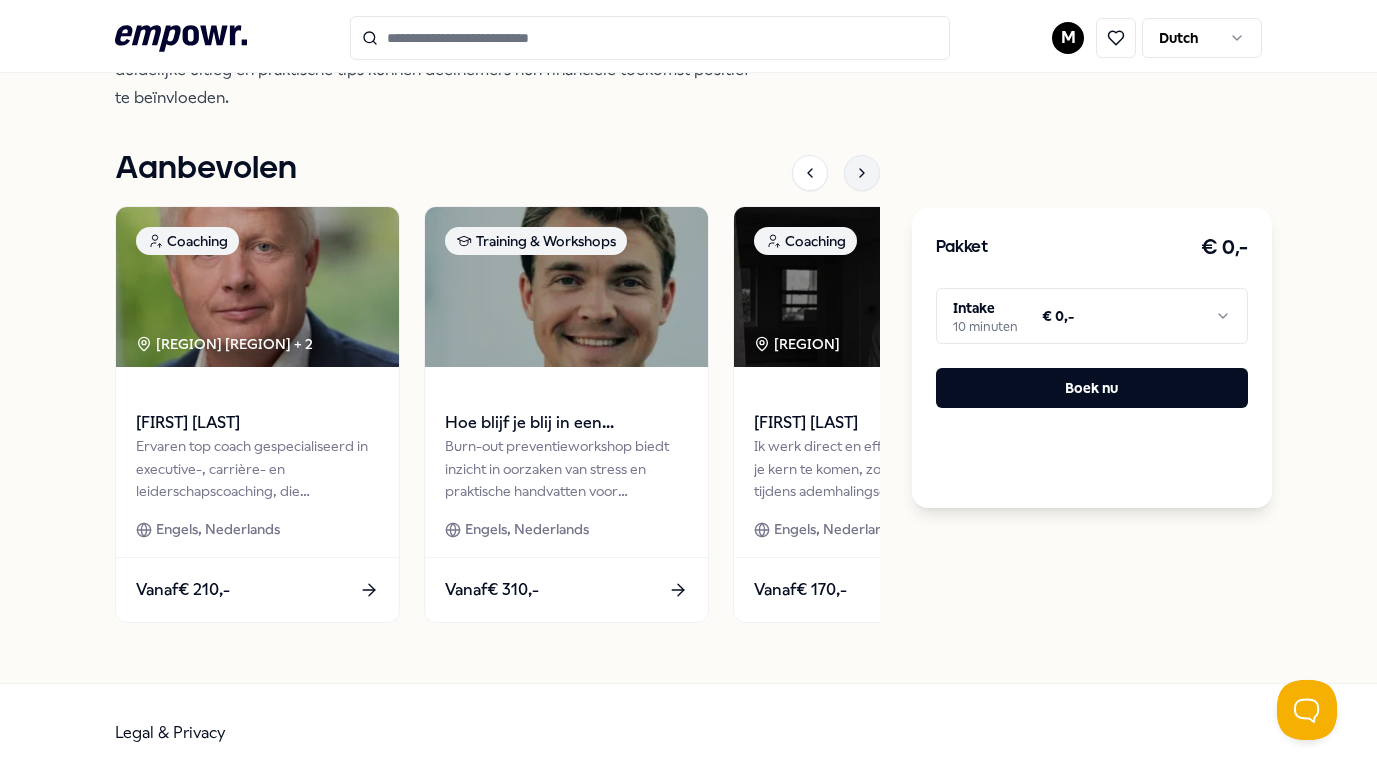 click at bounding box center (862, 173) 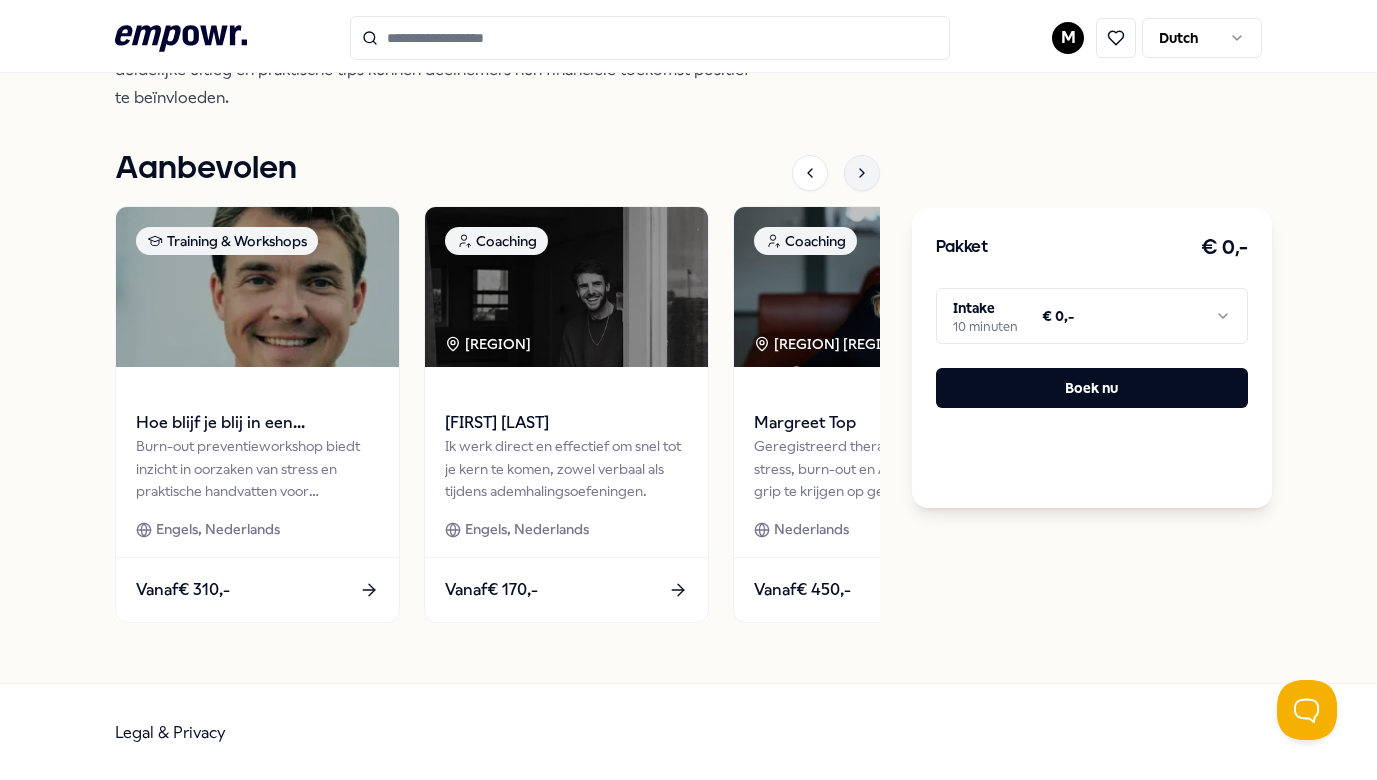 click at bounding box center [862, 173] 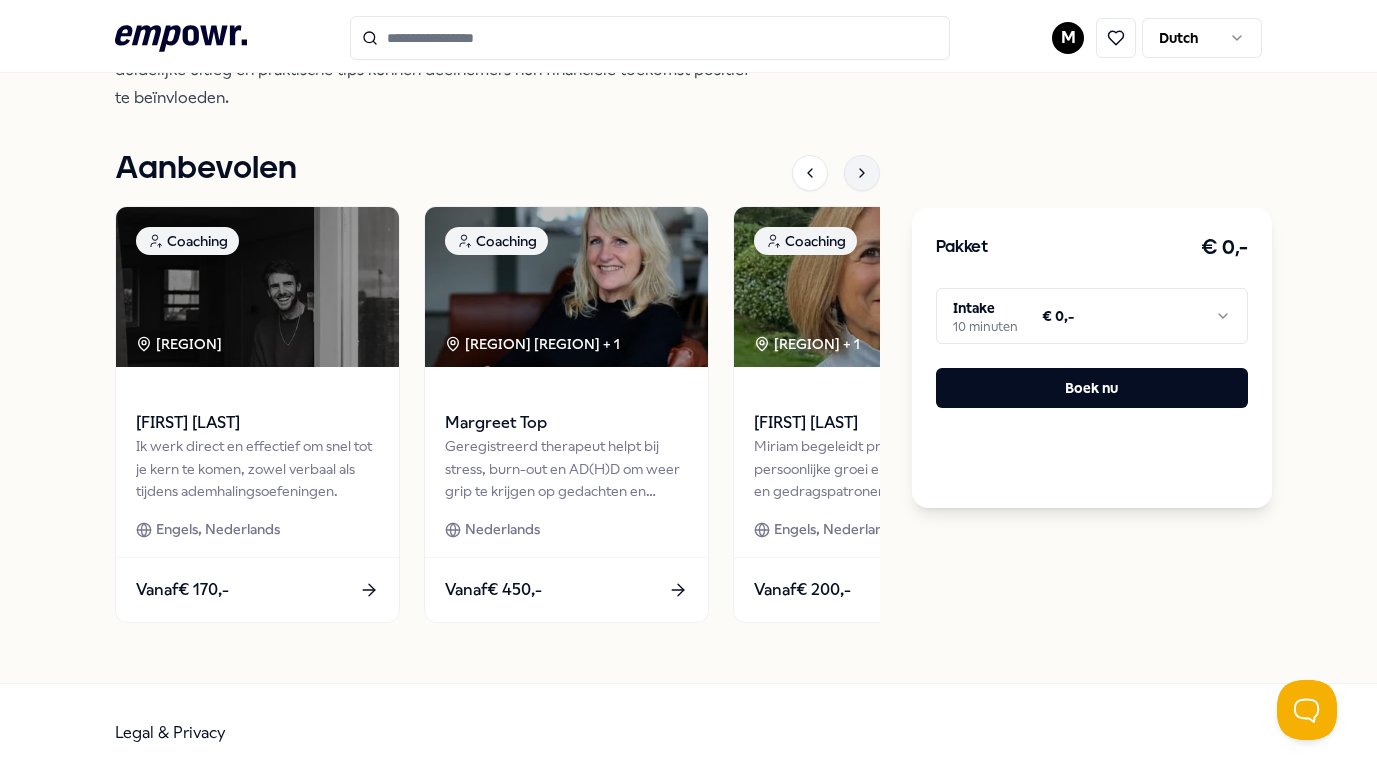 click 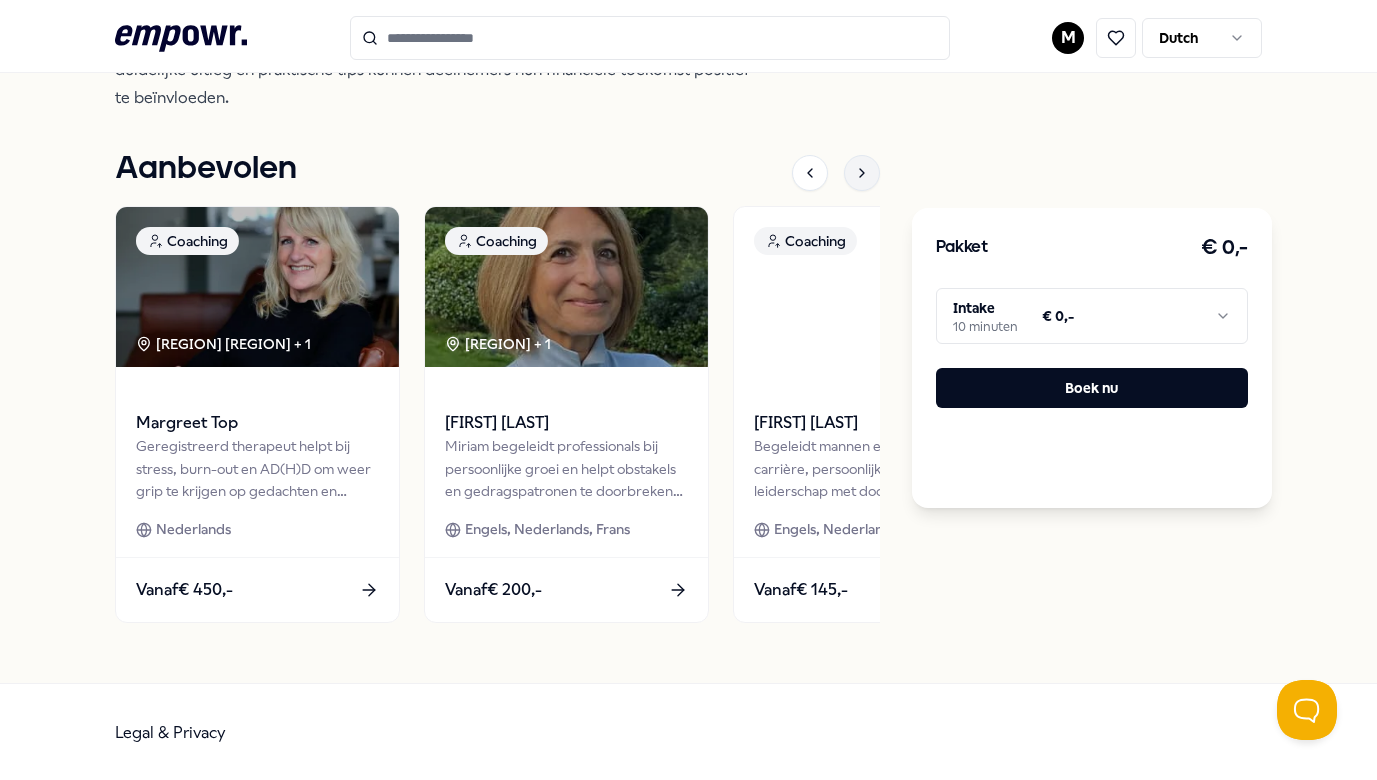 click 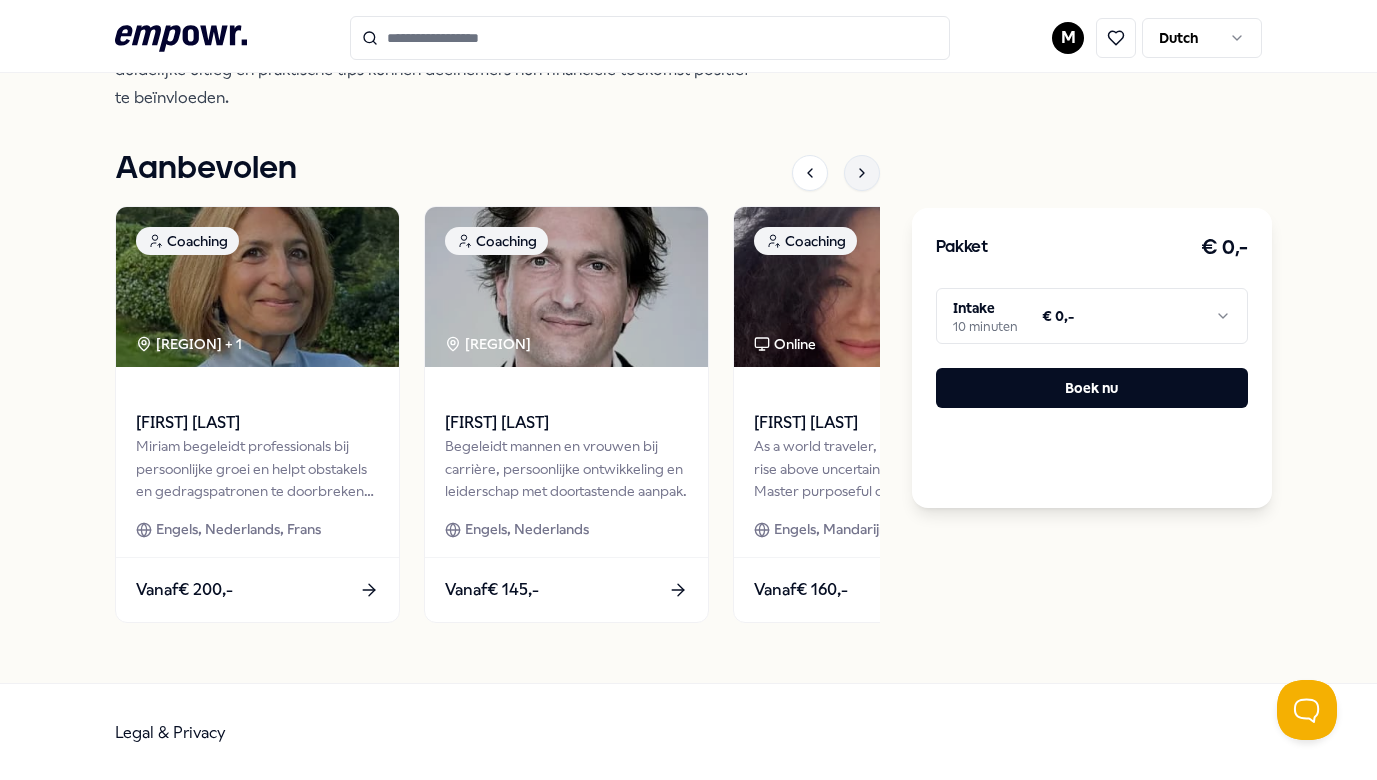 click 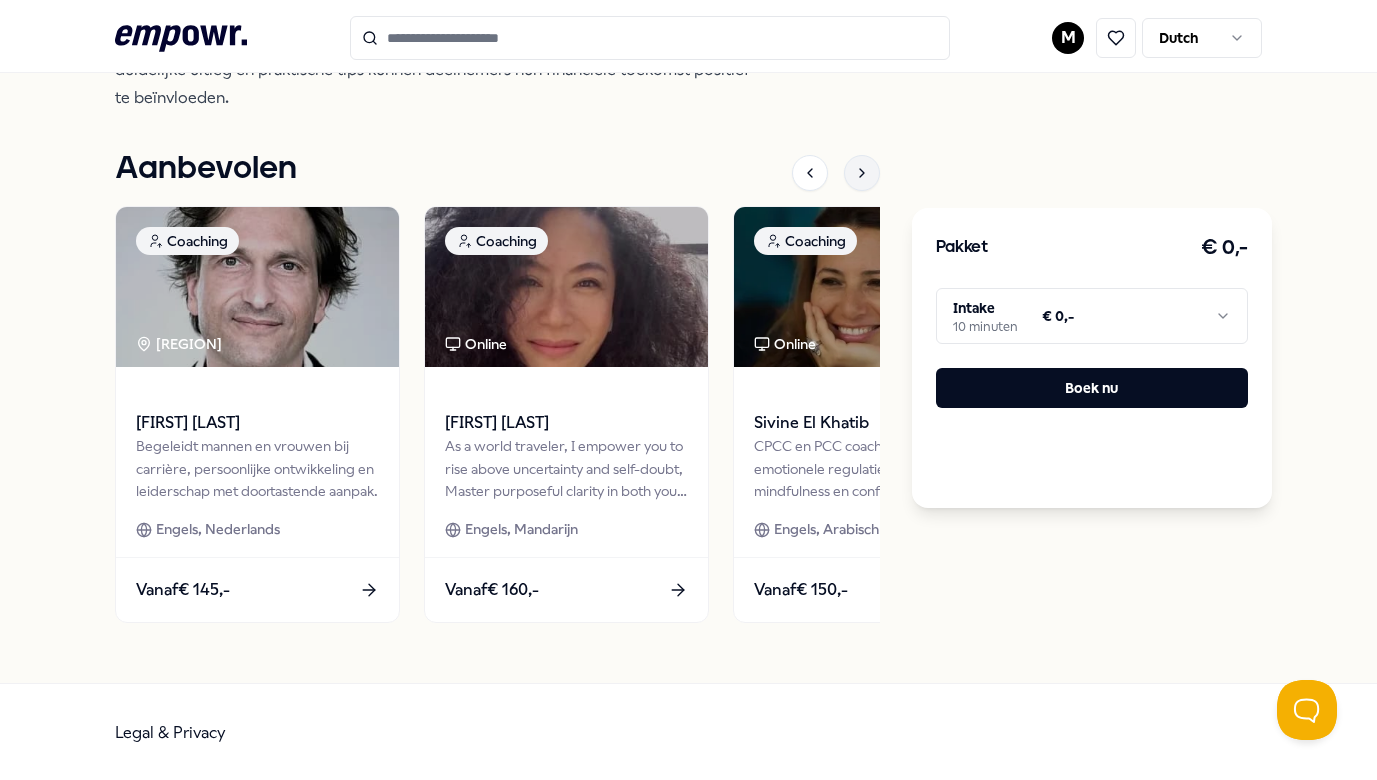 click 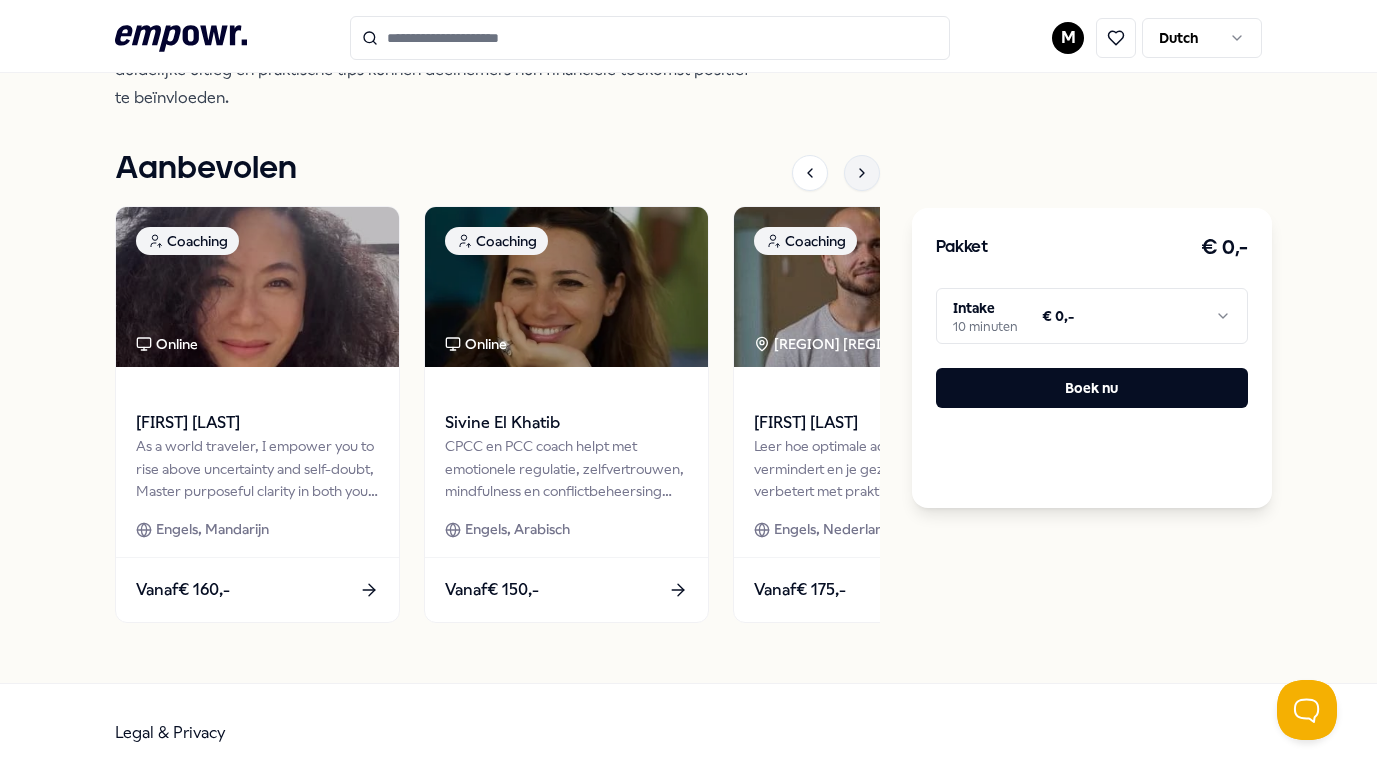 click 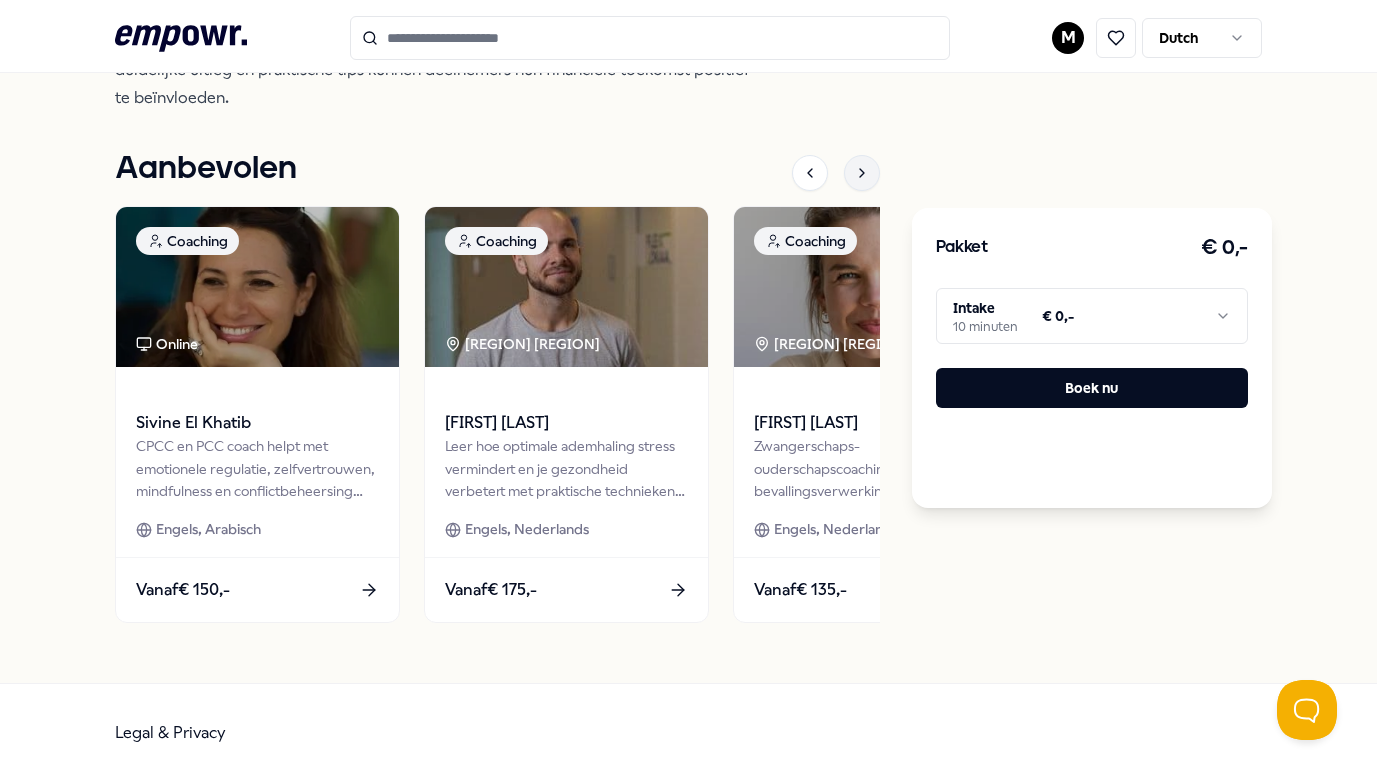 click 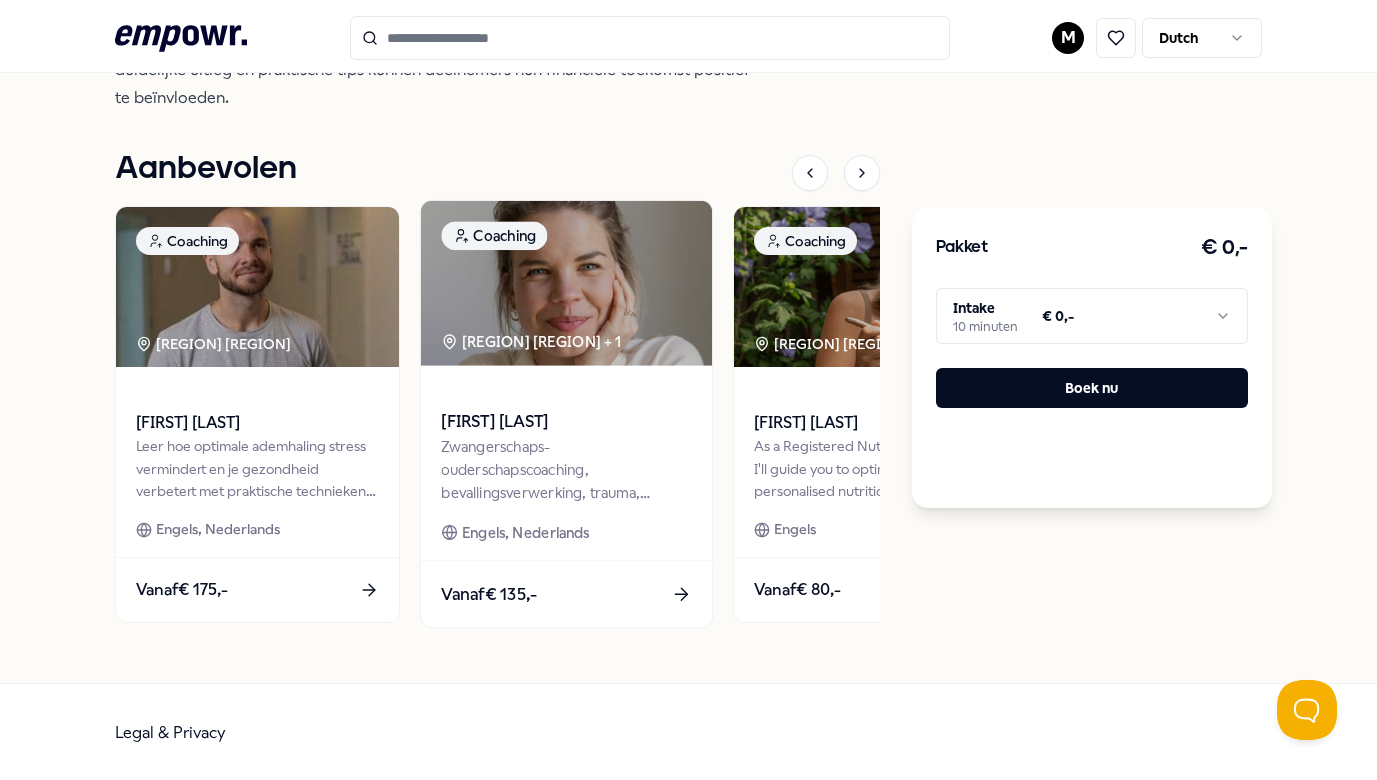 click at bounding box center (566, 283) 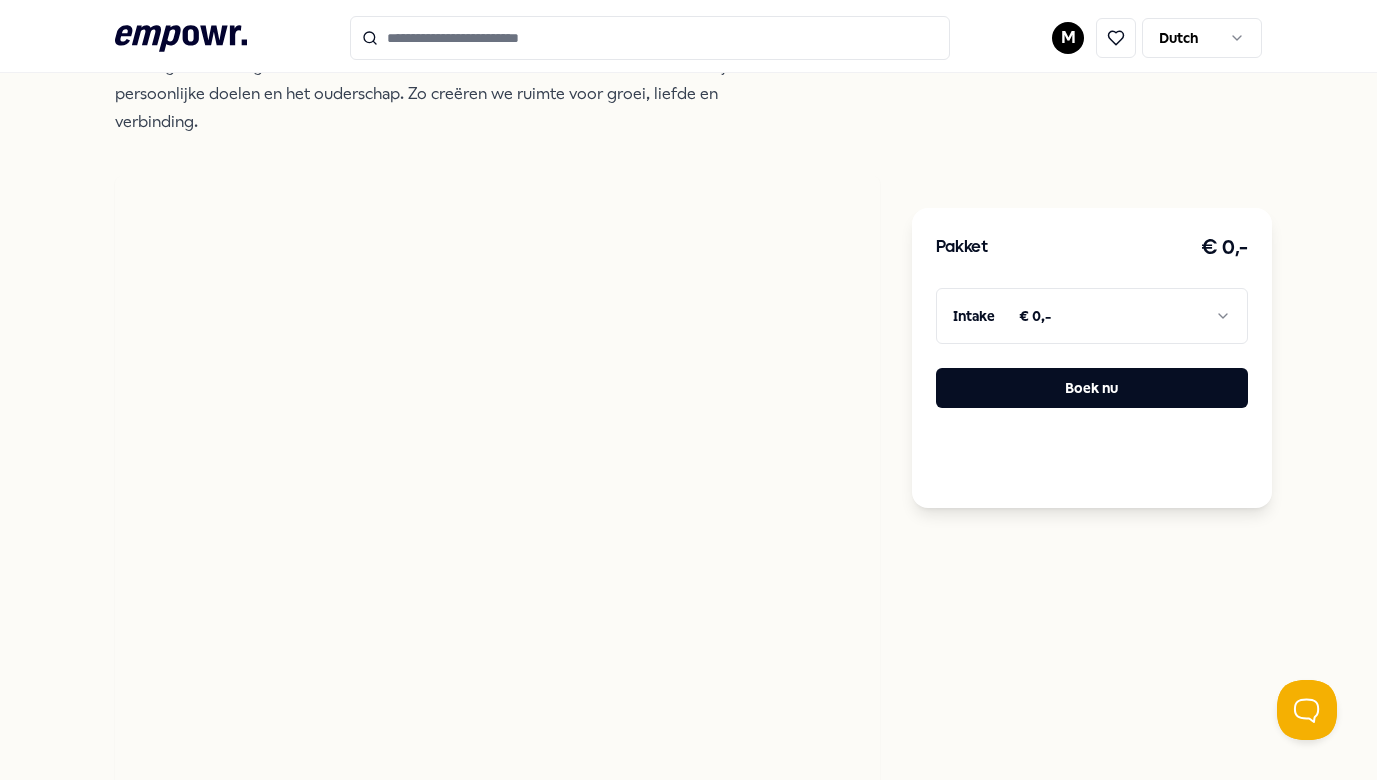 scroll, scrollTop: 0, scrollLeft: 0, axis: both 